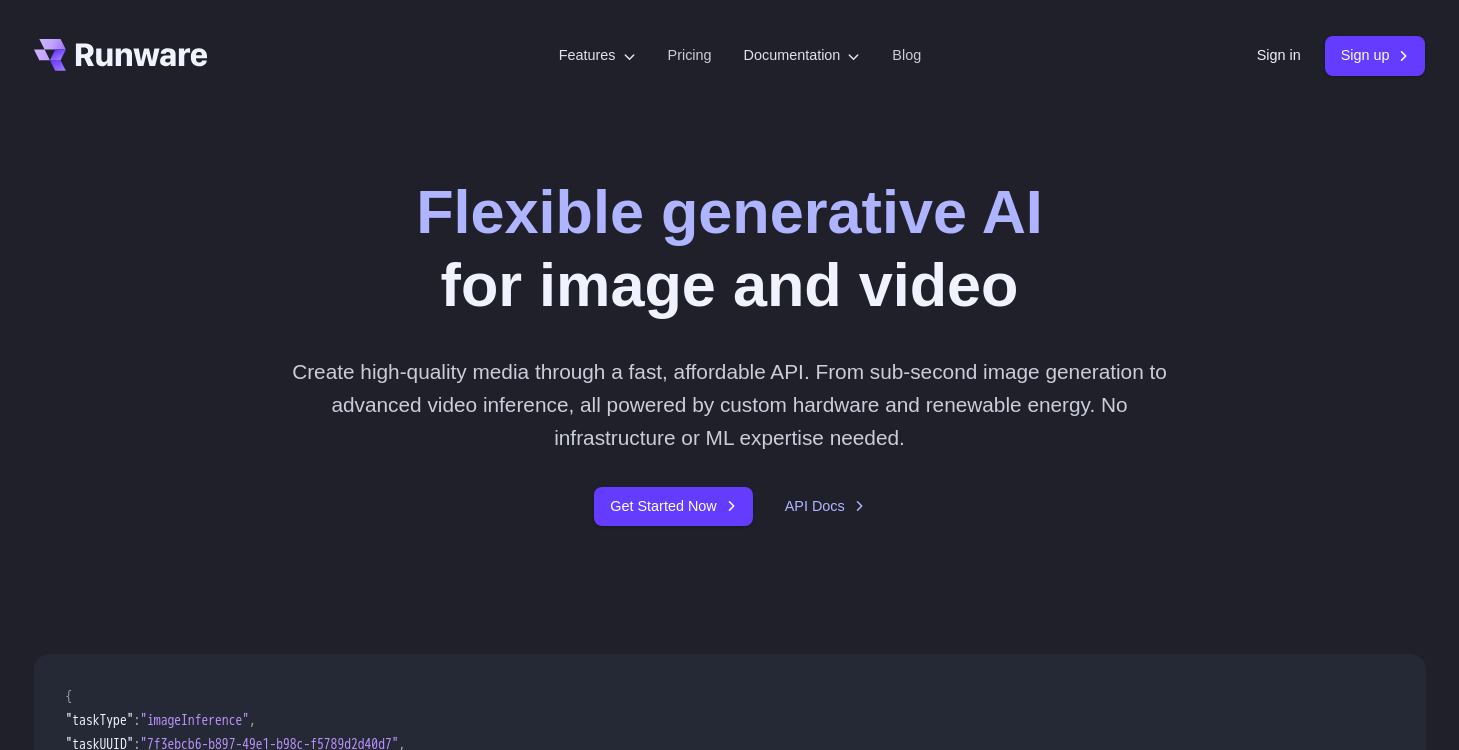scroll, scrollTop: 0, scrollLeft: 0, axis: both 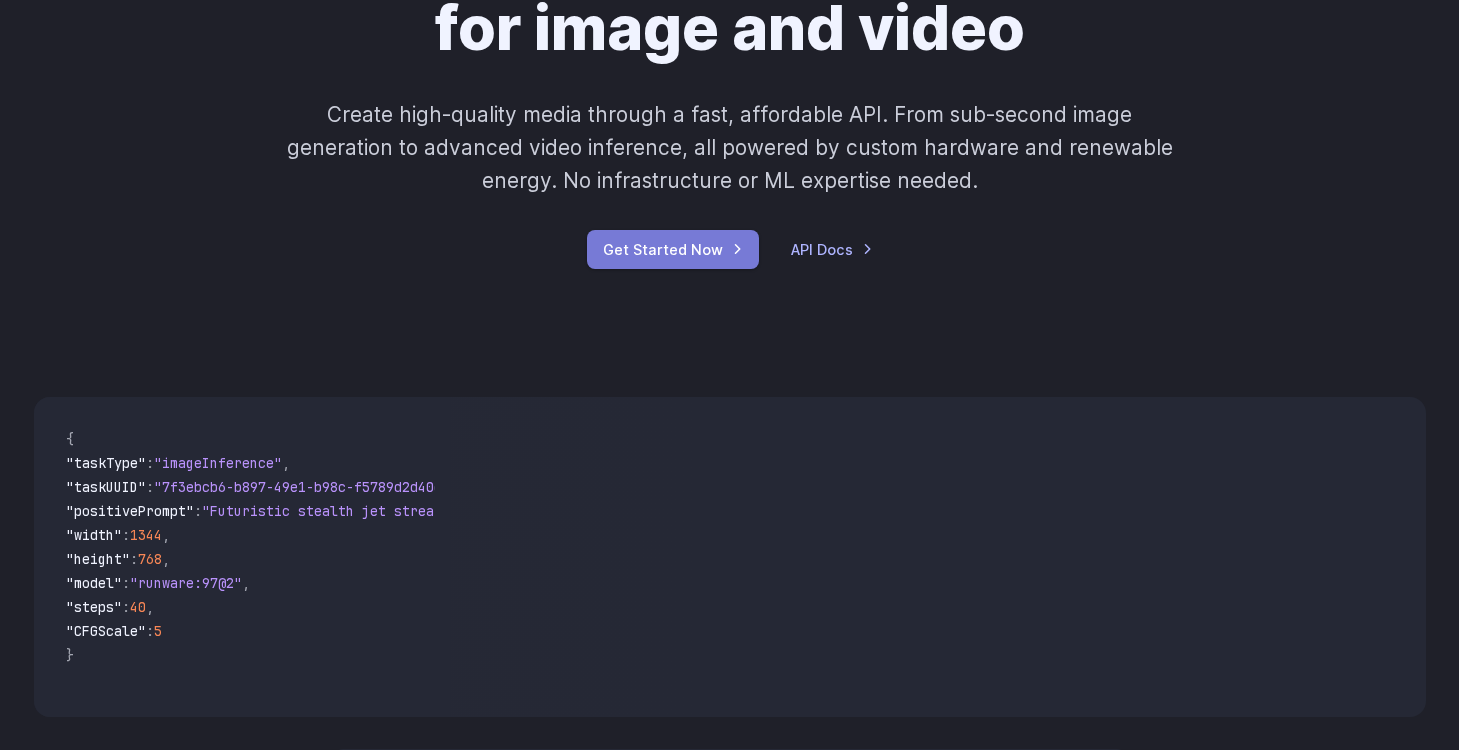click on "Get Started Now" at bounding box center (673, 249) 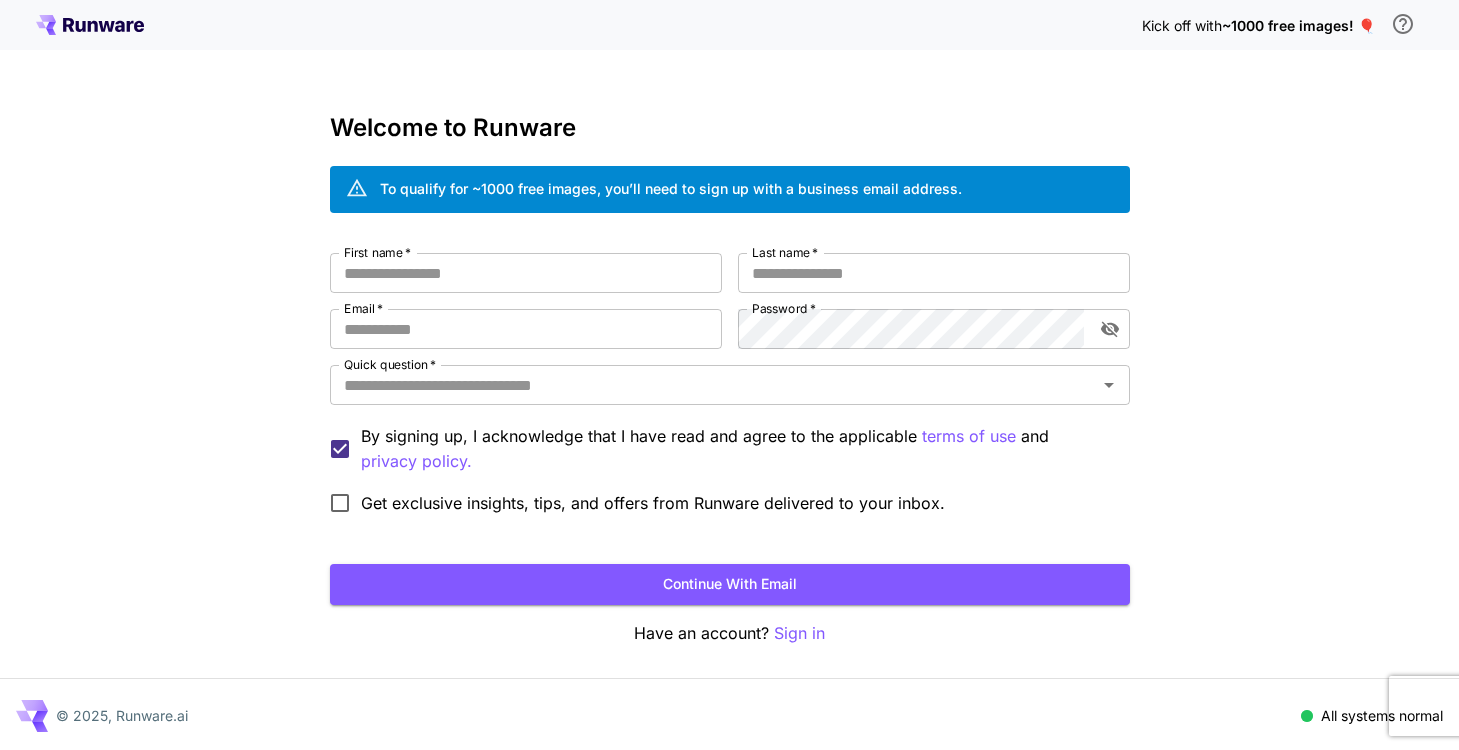 scroll, scrollTop: 0, scrollLeft: 0, axis: both 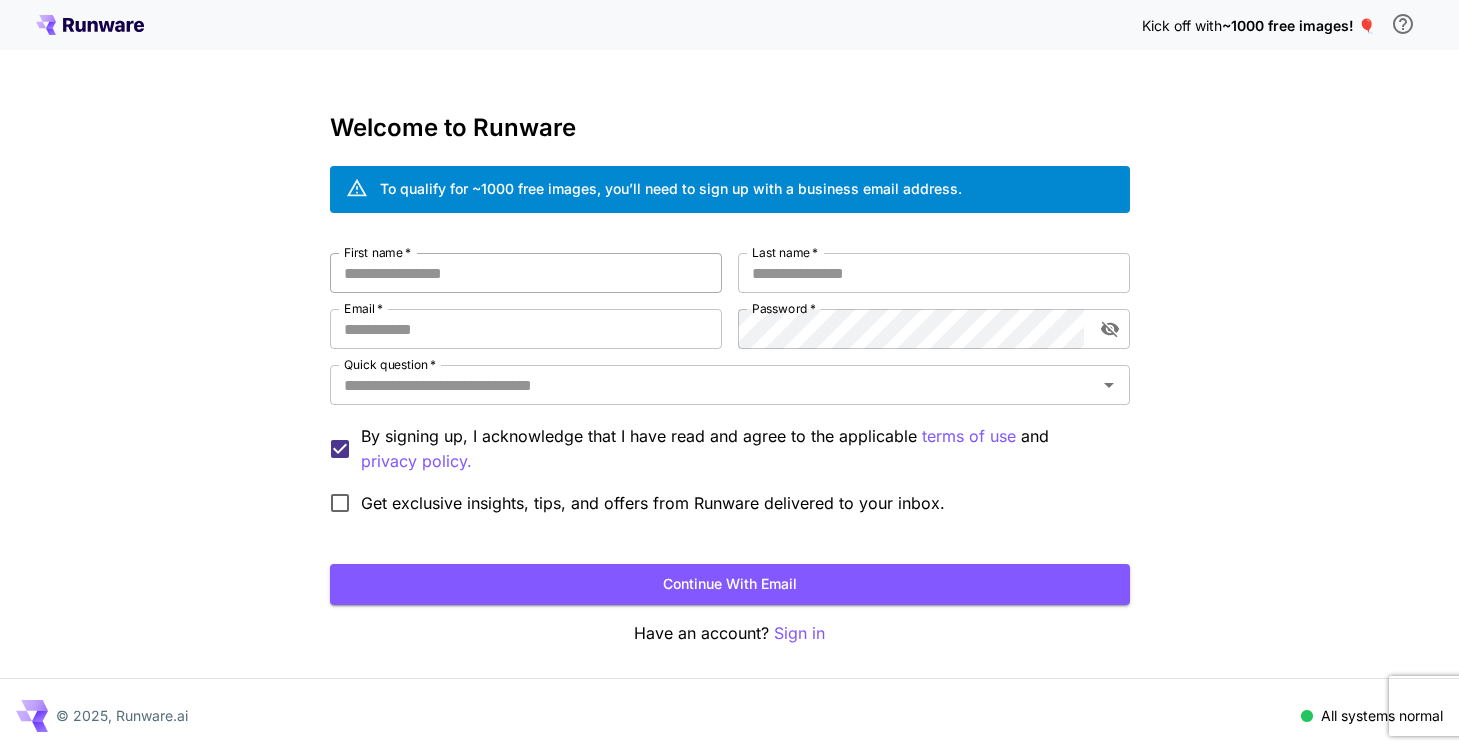 click on "First name   *" at bounding box center [526, 273] 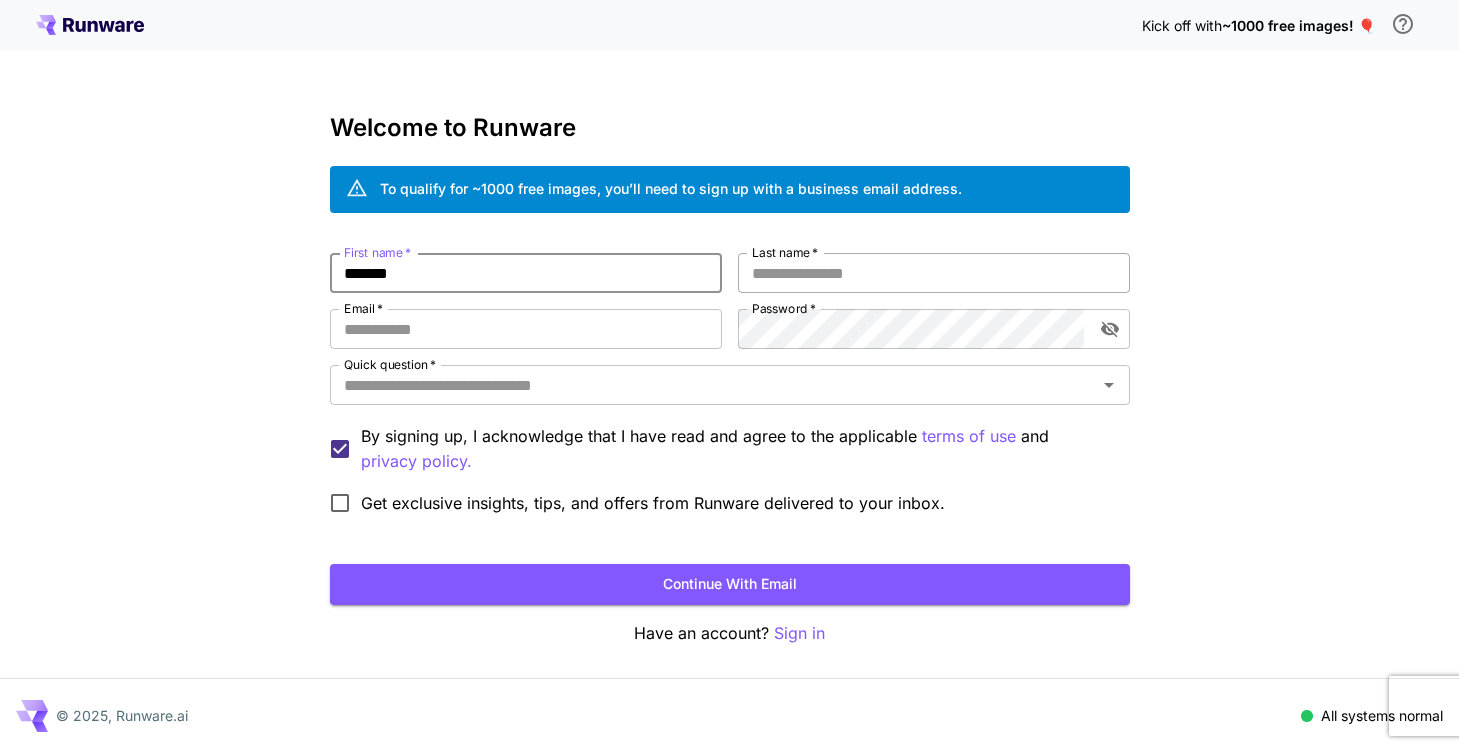 type on "*******" 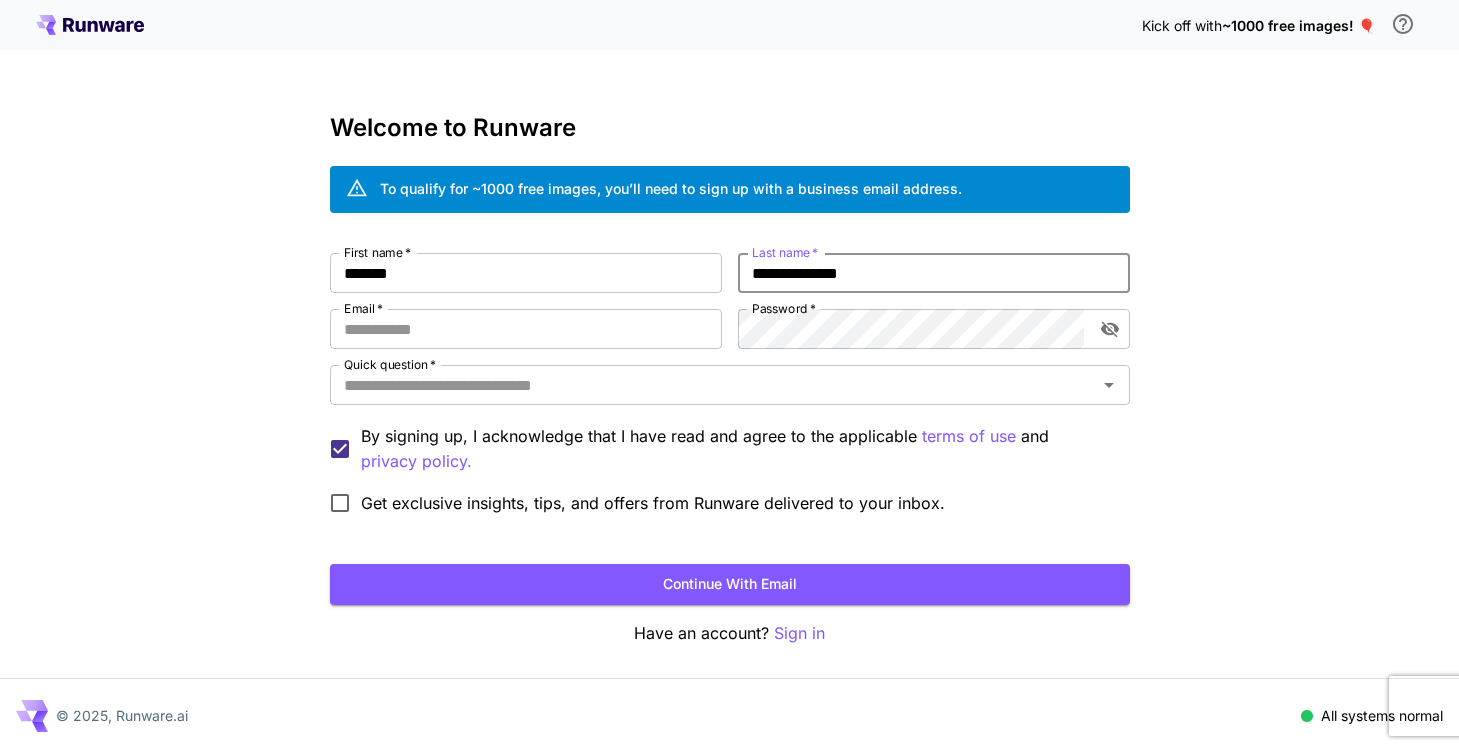 type on "**********" 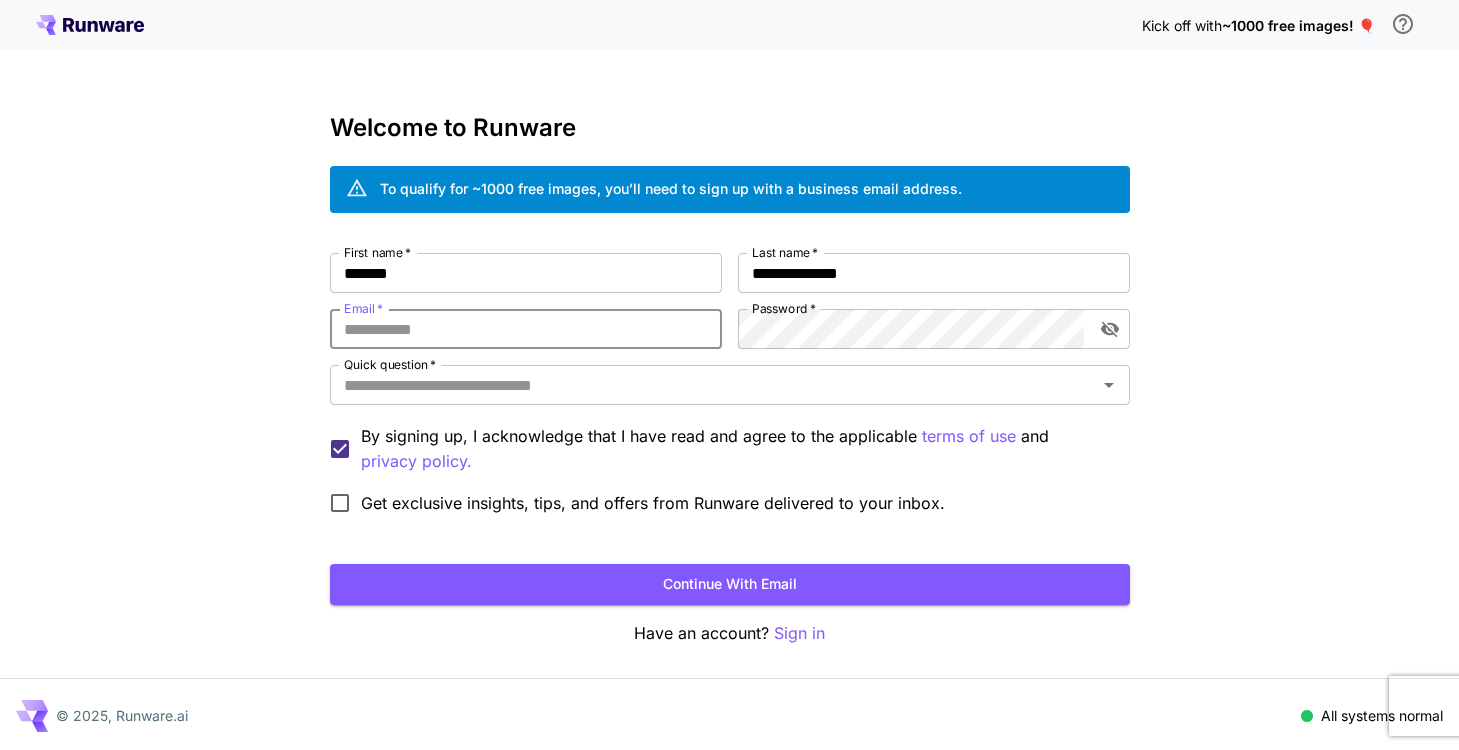 click on "Email   *" at bounding box center [526, 329] 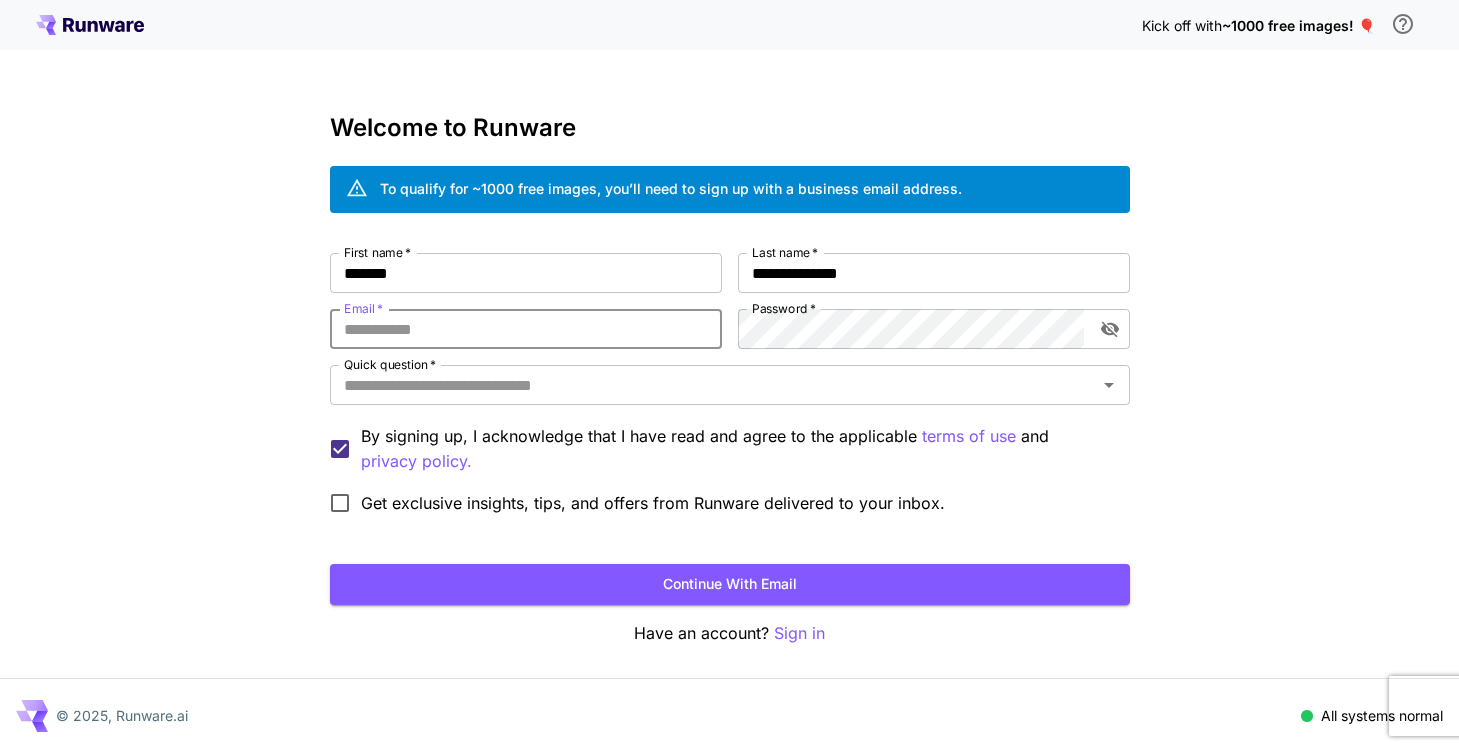 click on "Email   *" at bounding box center [526, 329] 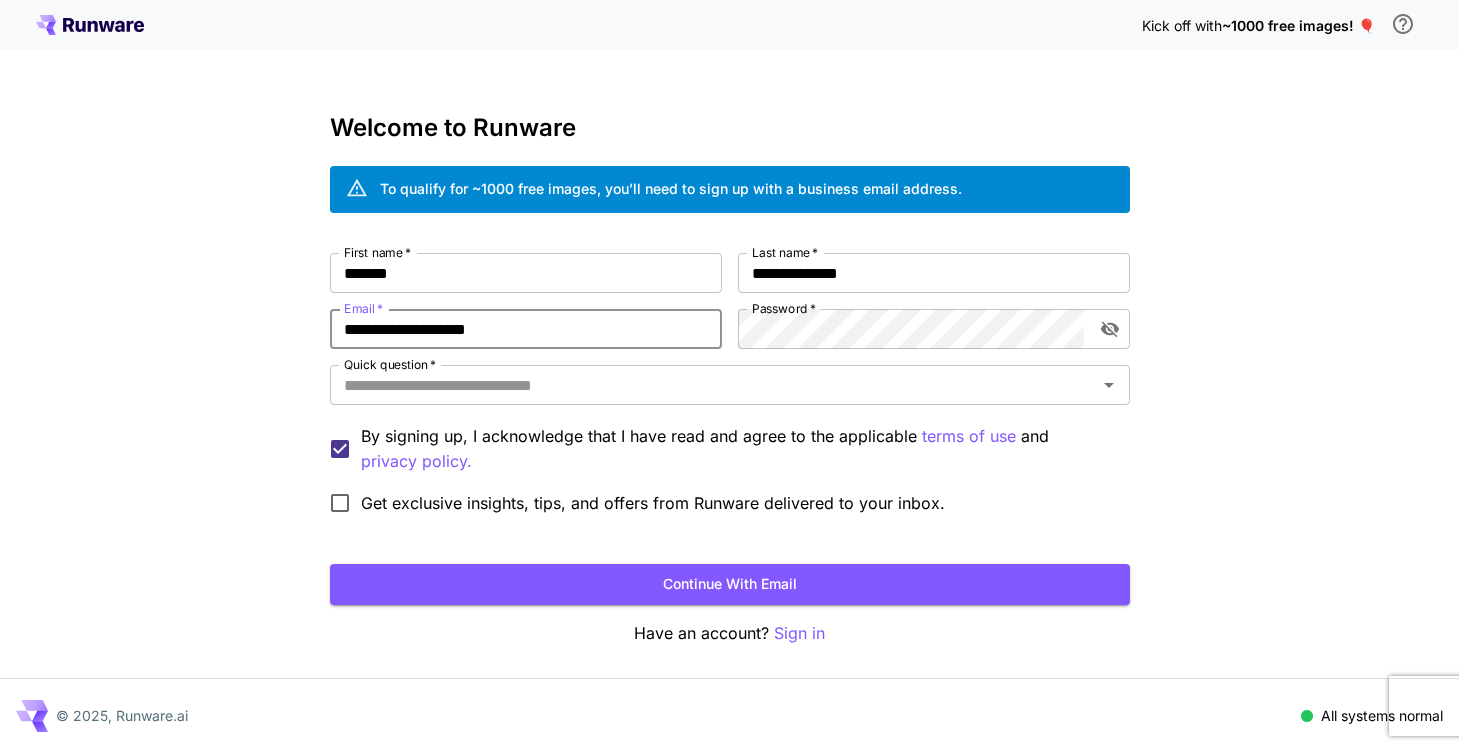 type on "**********" 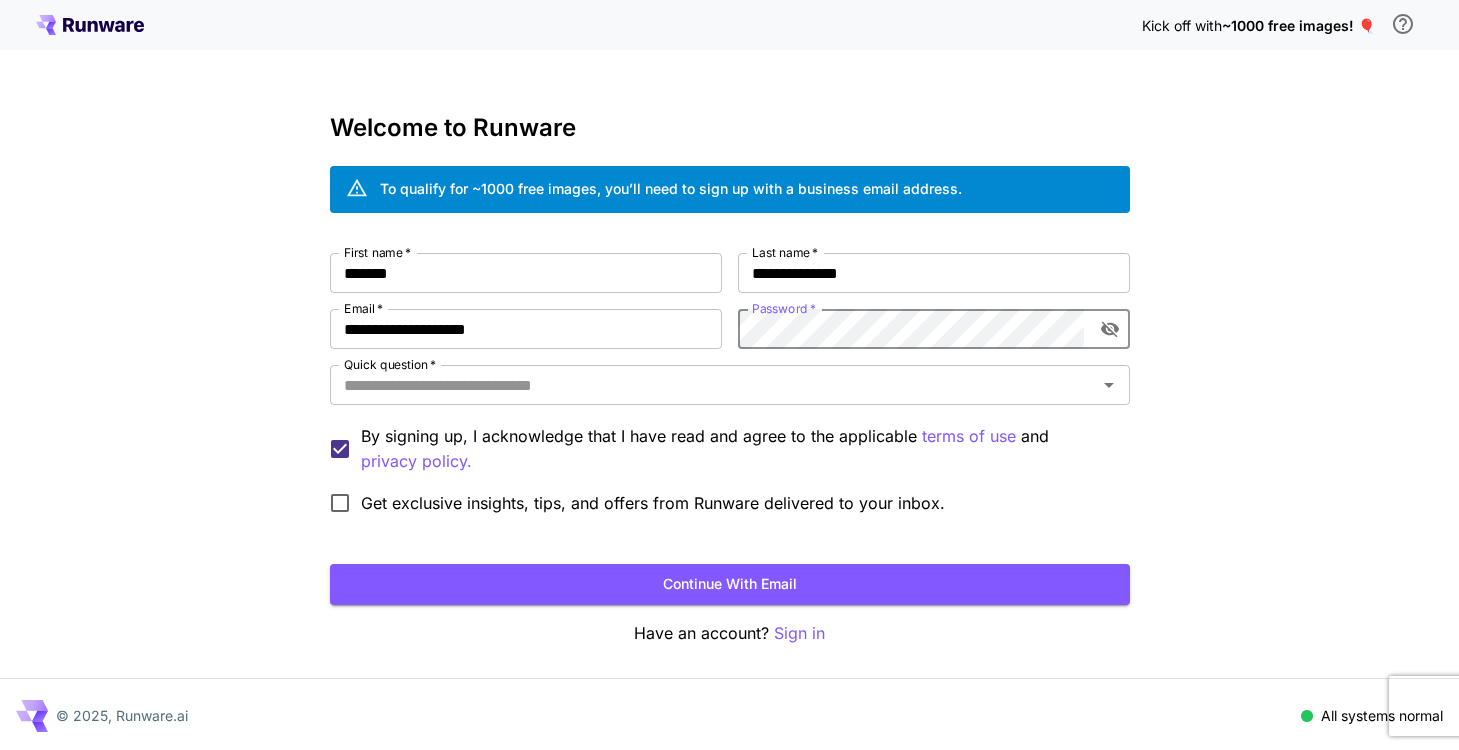 click on "Continue with email" at bounding box center [730, 584] 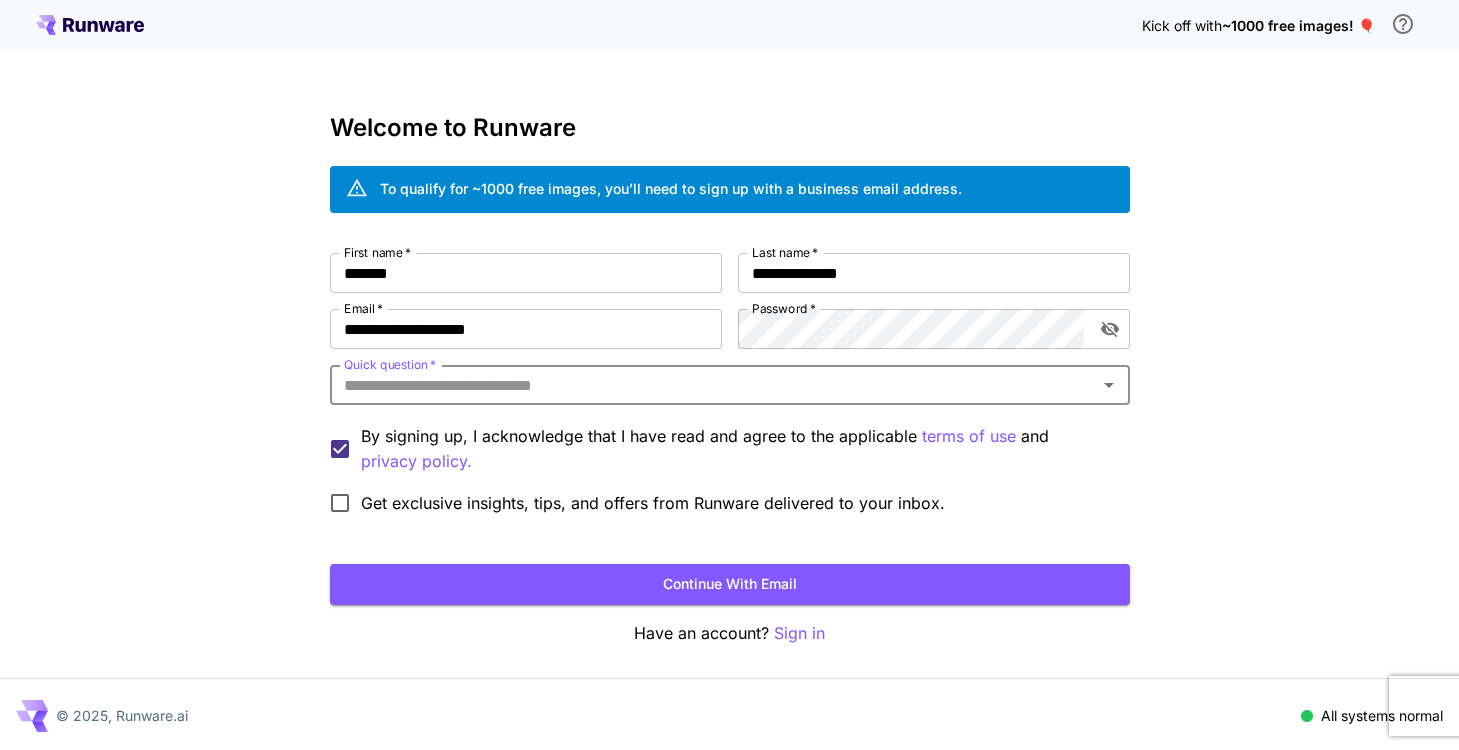click on "Quick question   *" at bounding box center [713, 385] 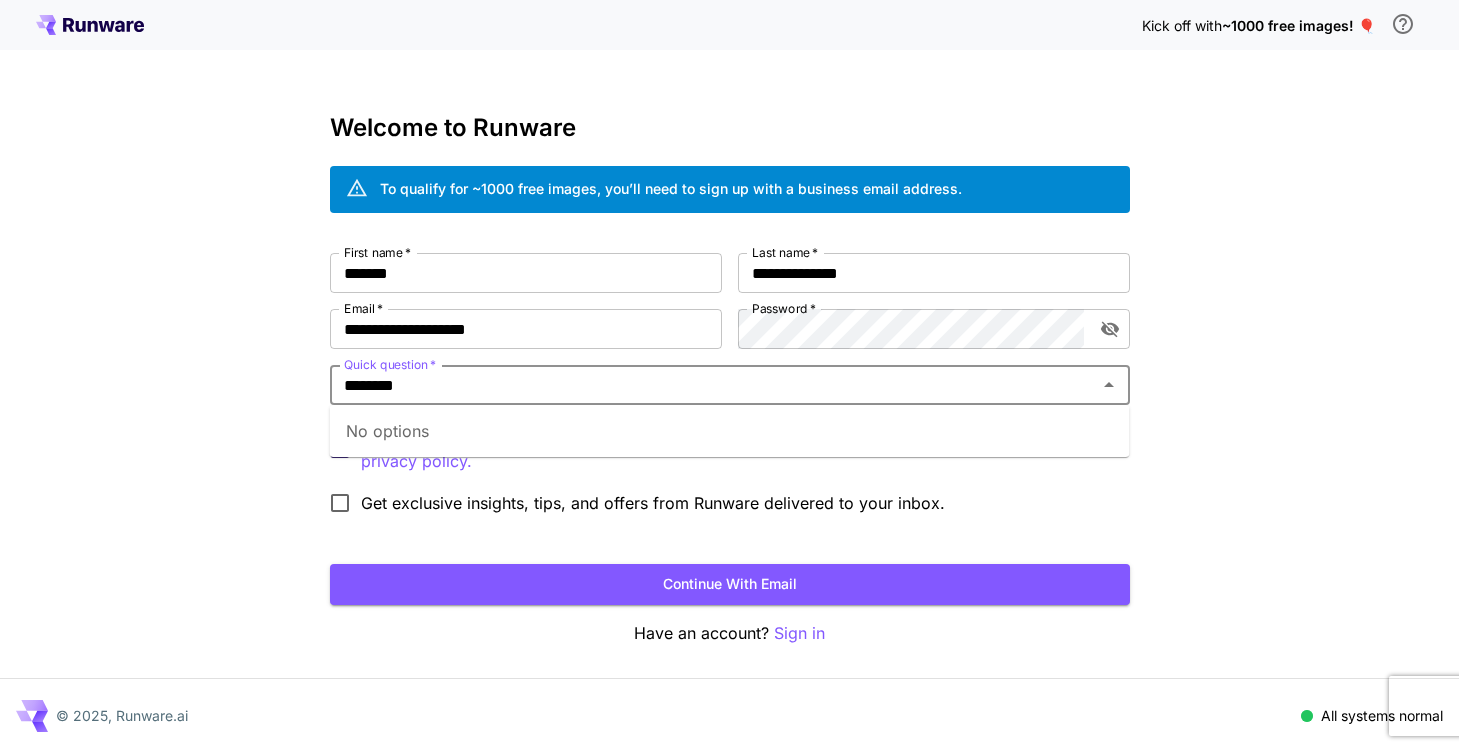 type on "********" 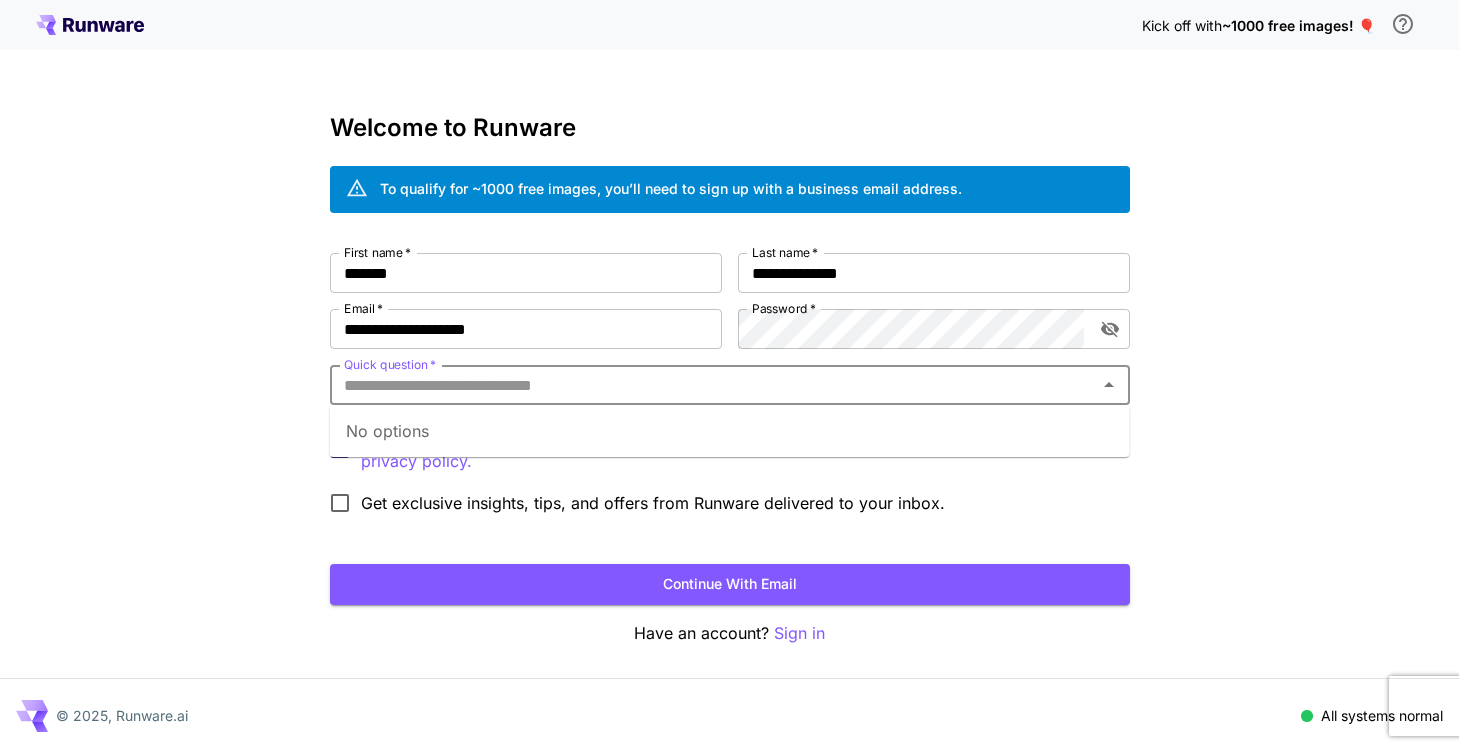 click on "**********" at bounding box center [729, 376] 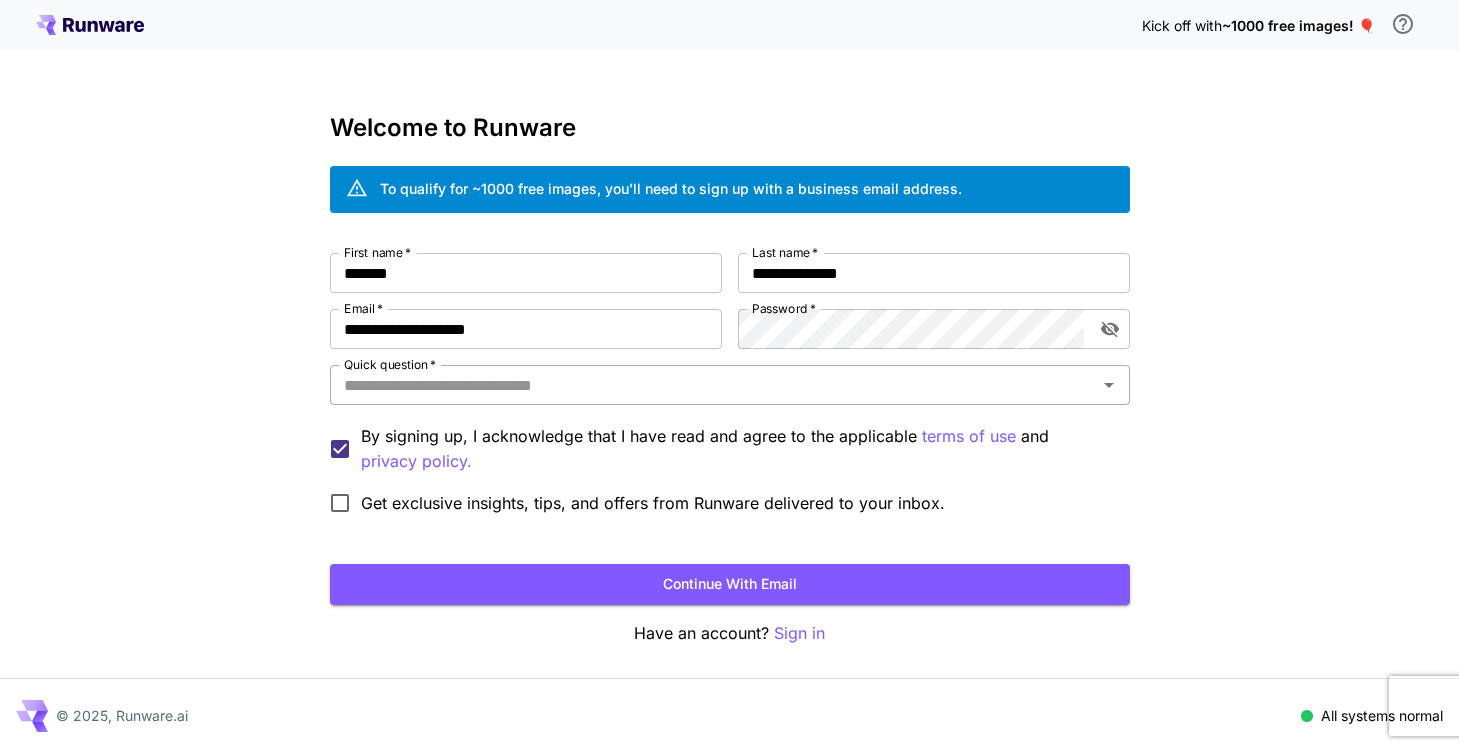 click on "Quick question   *" at bounding box center [713, 385] 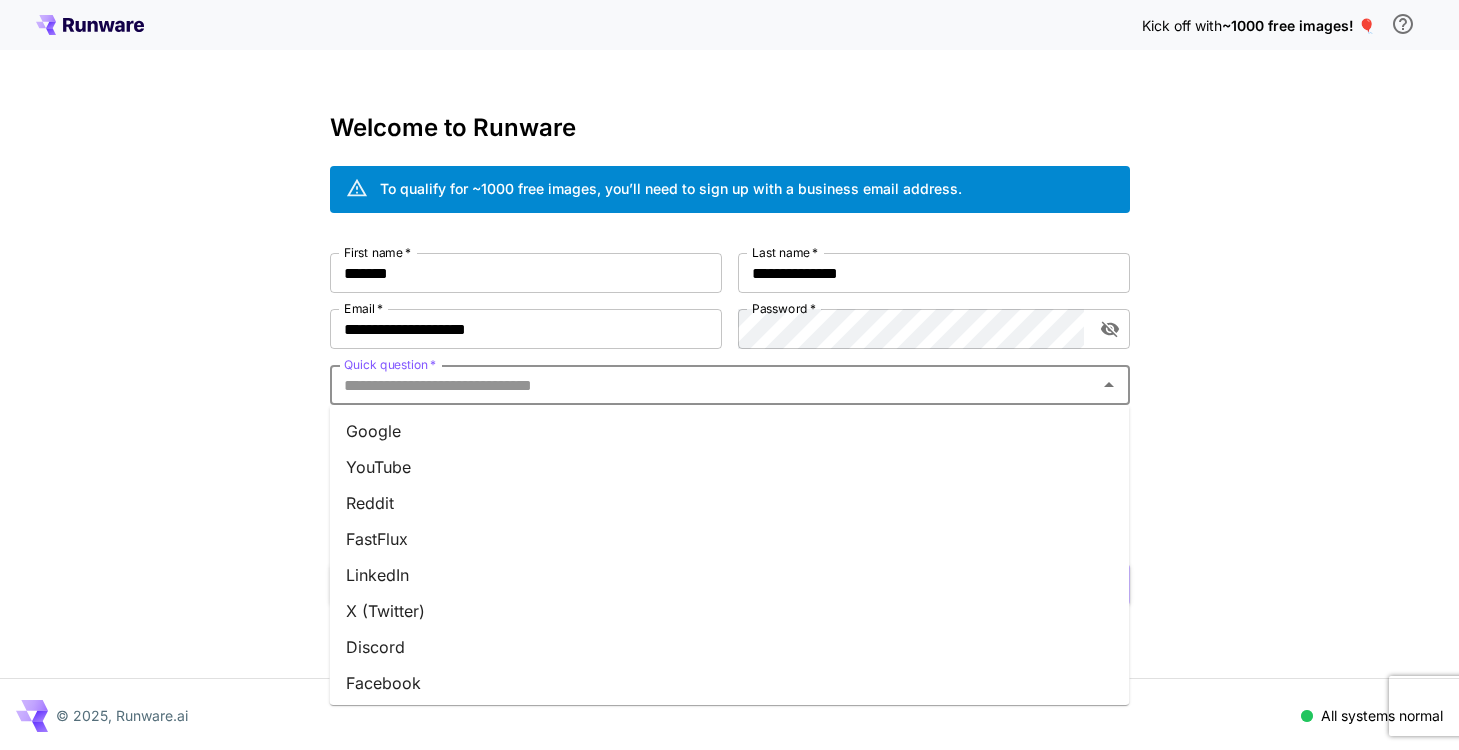 click on "Kick off with  ~1000 free images! 🎈" at bounding box center (729, 25) 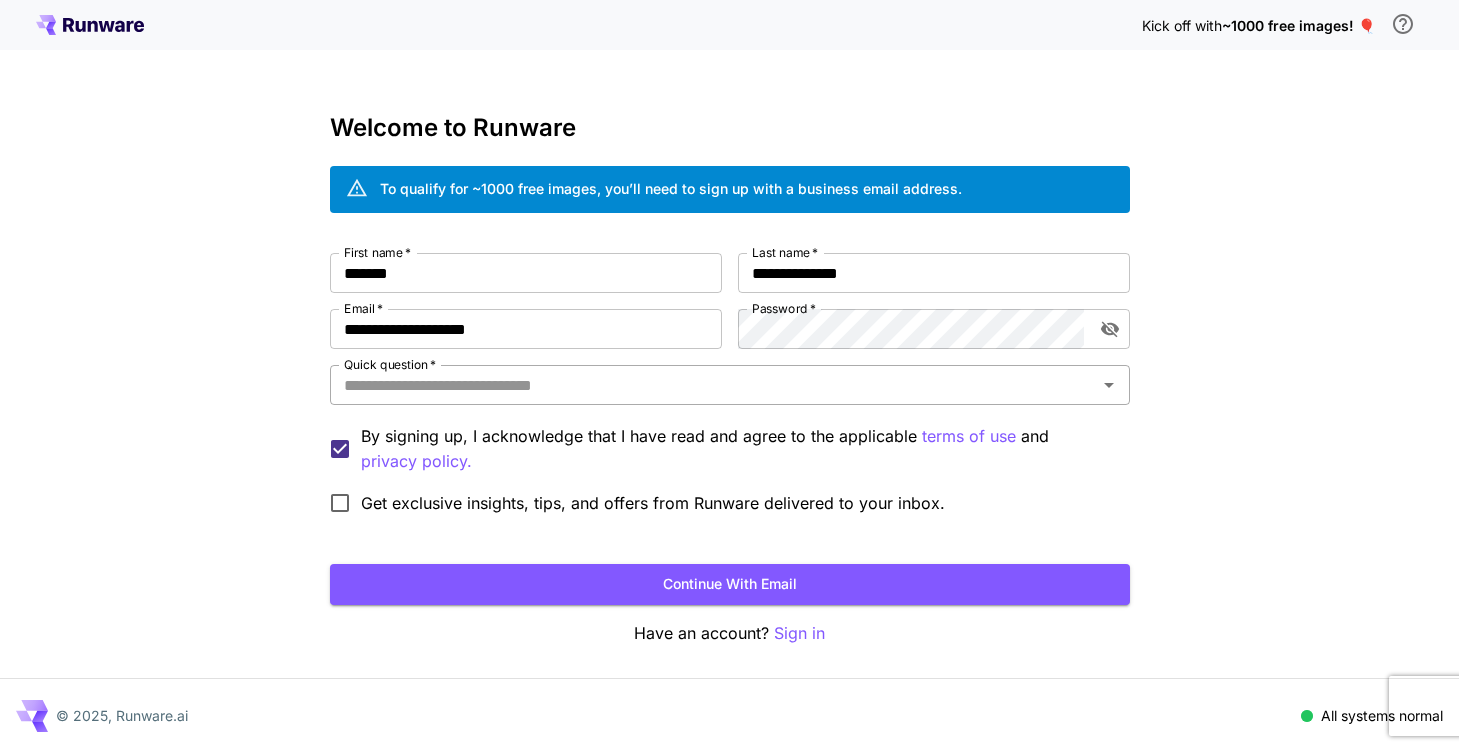 click on "Quick question   *" at bounding box center (713, 385) 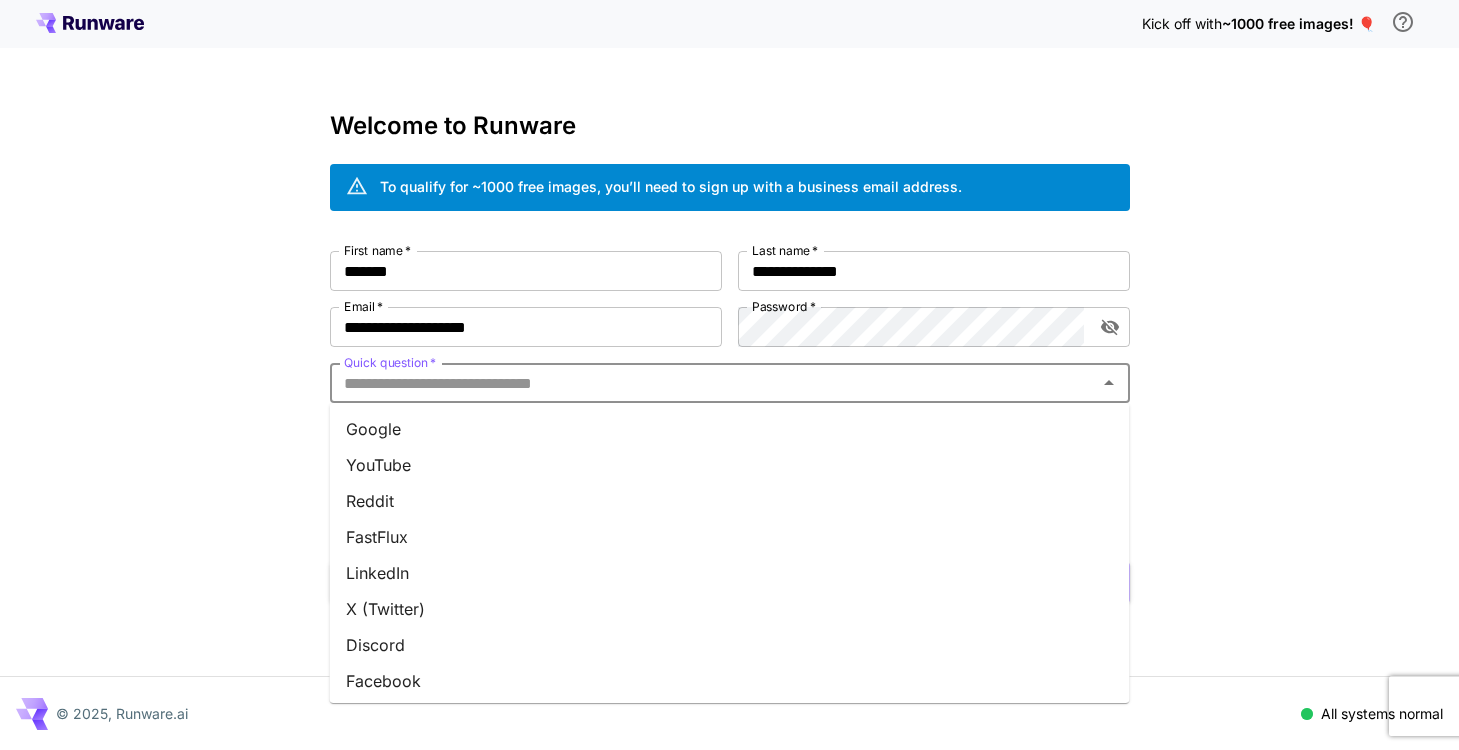scroll, scrollTop: 0, scrollLeft: 0, axis: both 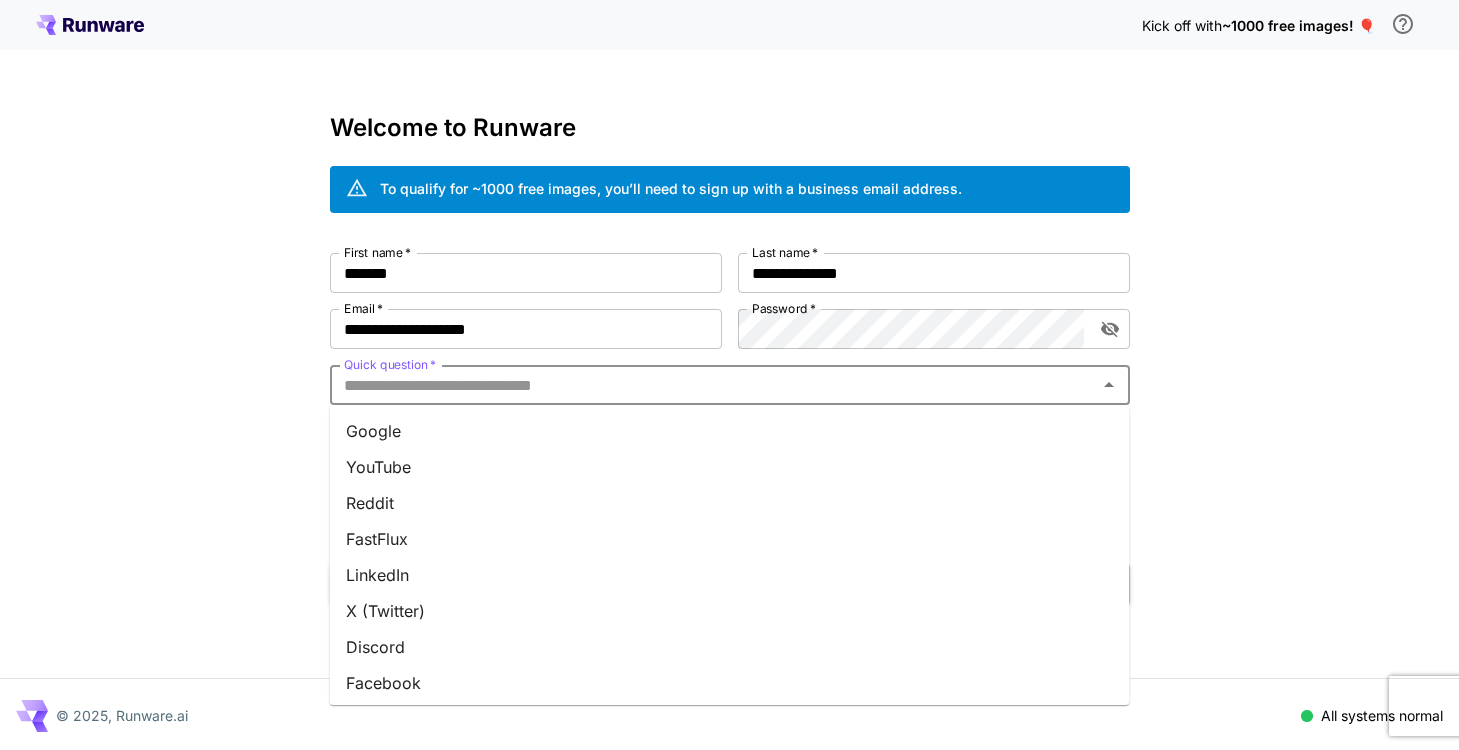 click on "Google" at bounding box center (730, 431) 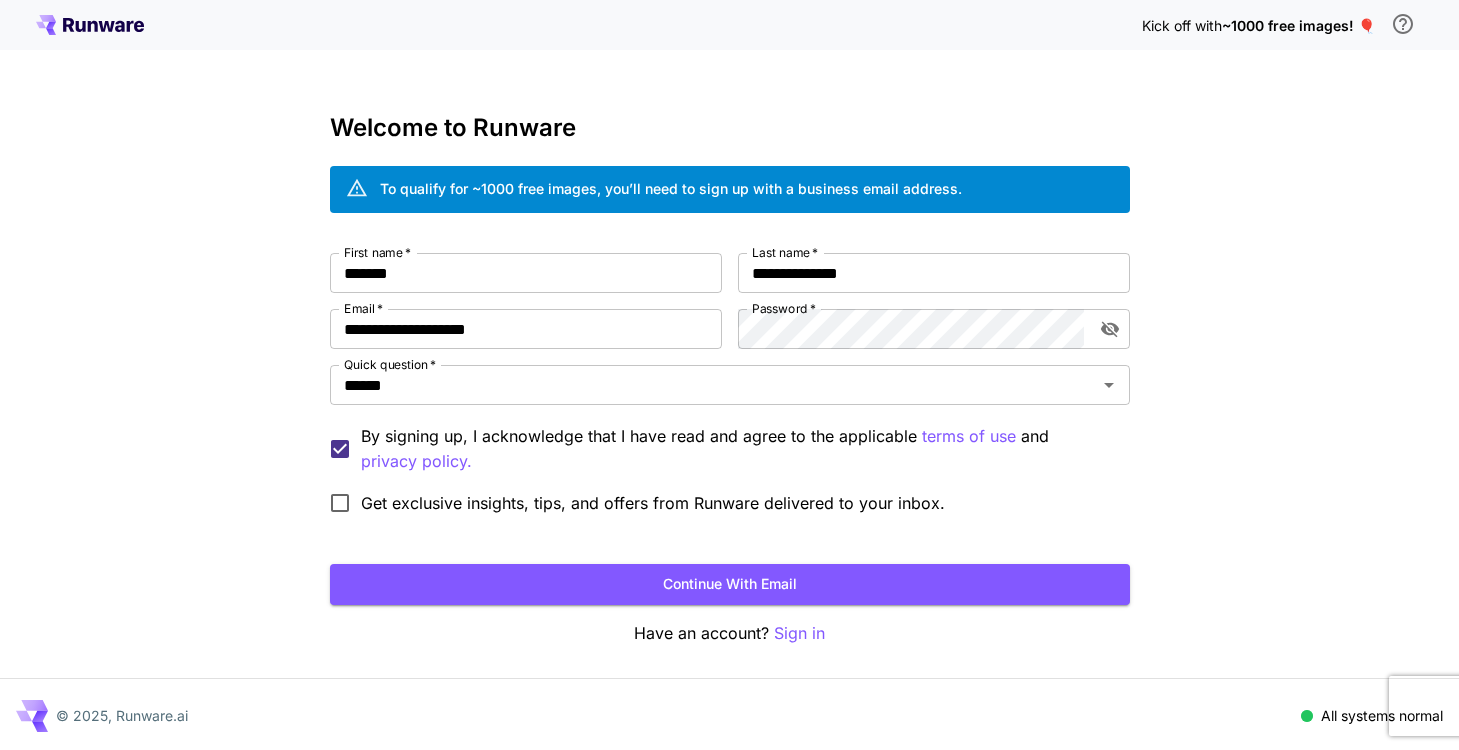 click on "**********" at bounding box center [729, 376] 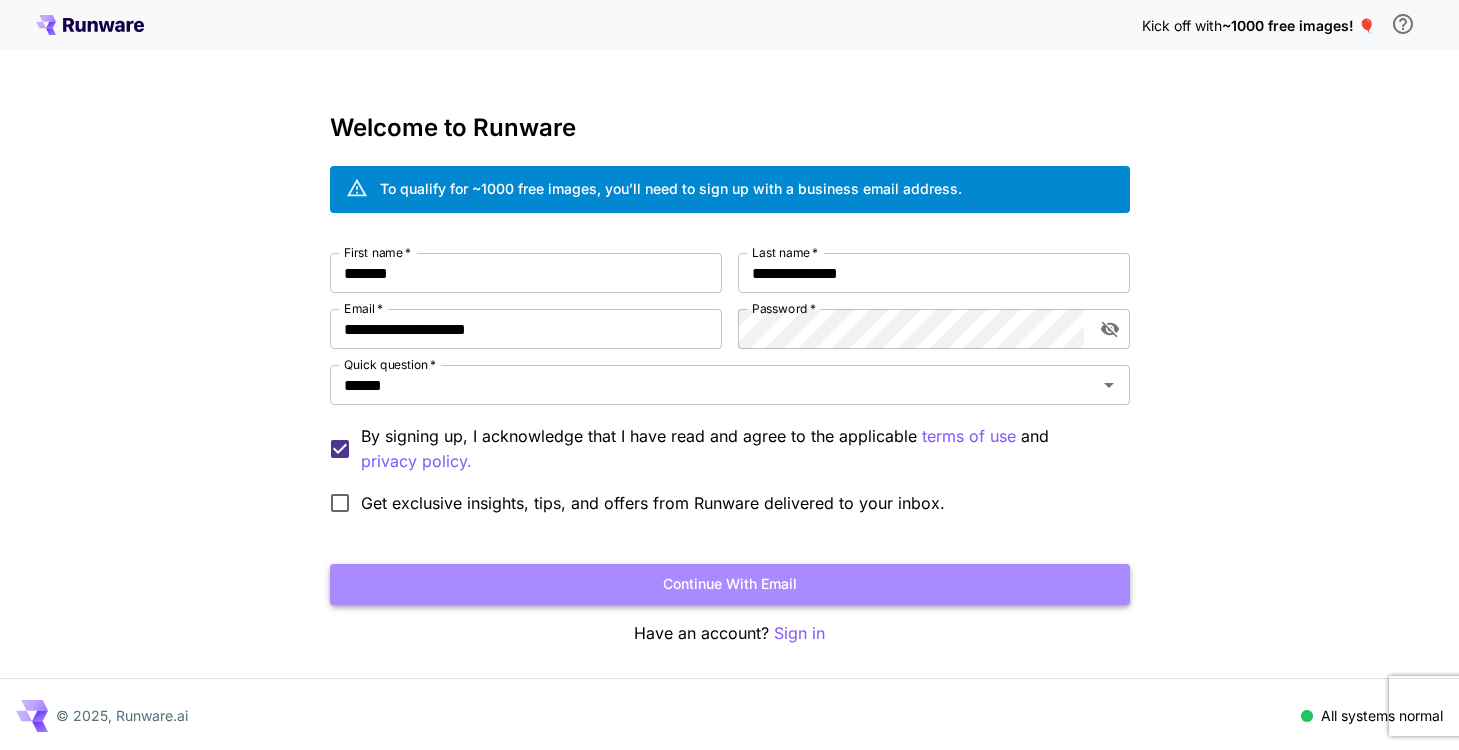 click on "Continue with email" at bounding box center (730, 584) 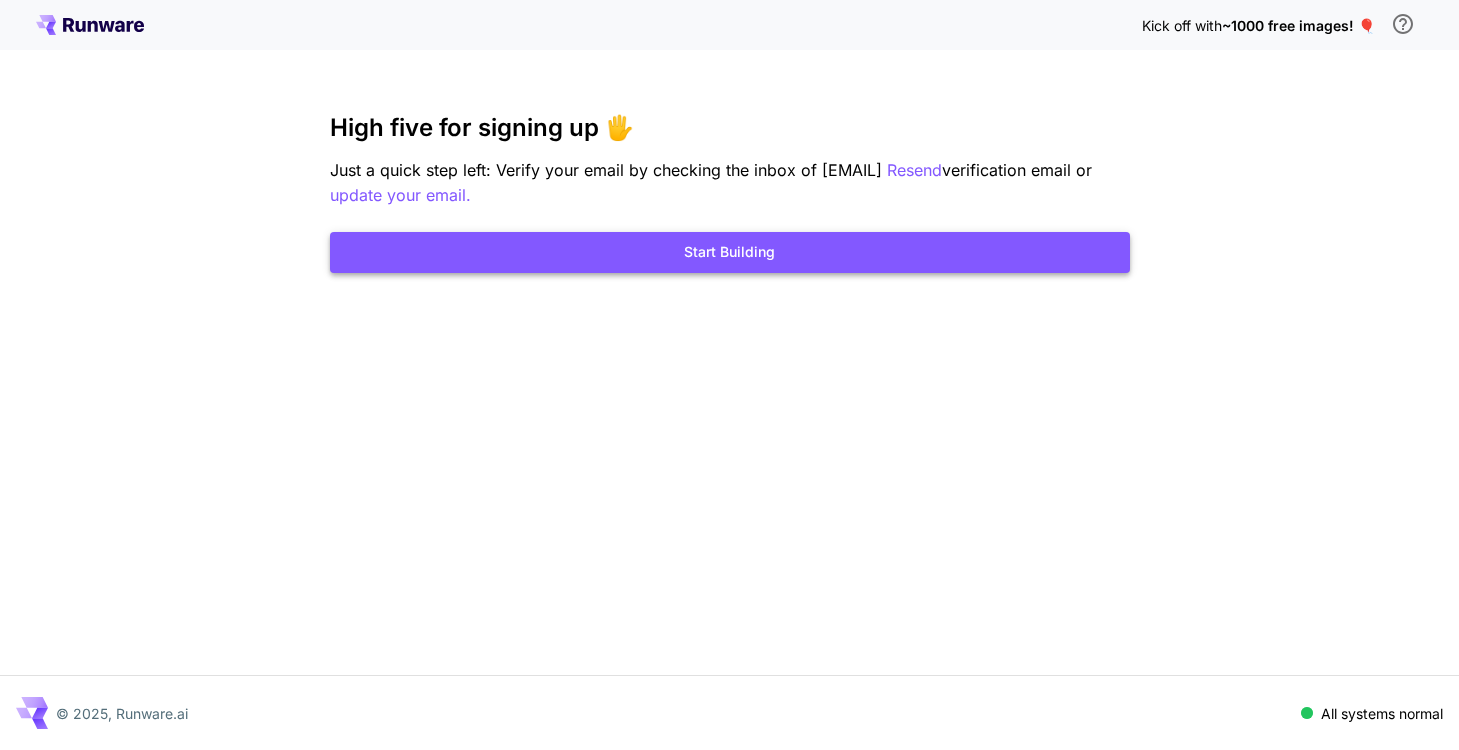 click on "Start Building" at bounding box center [730, 252] 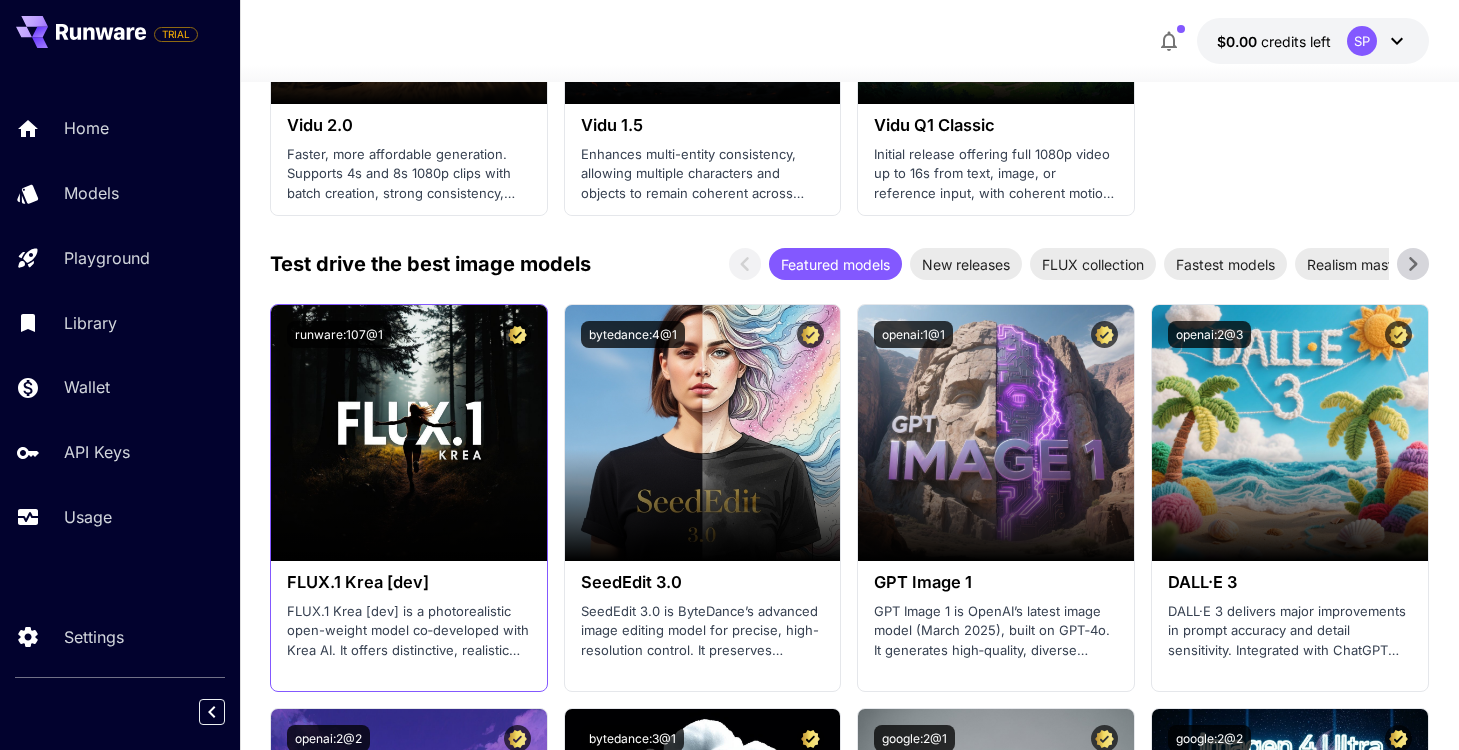 scroll, scrollTop: 2374, scrollLeft: 0, axis: vertical 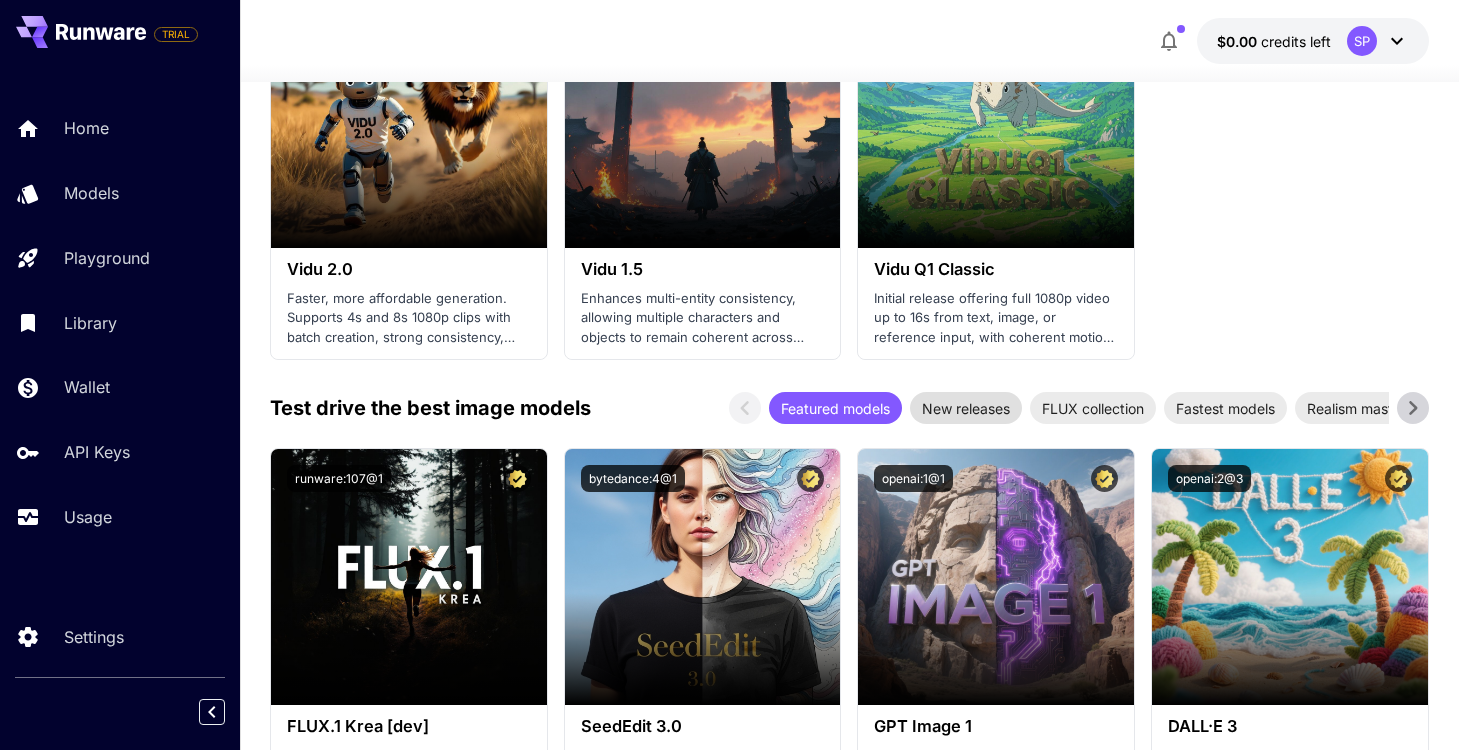 click on "New releases" at bounding box center (966, 408) 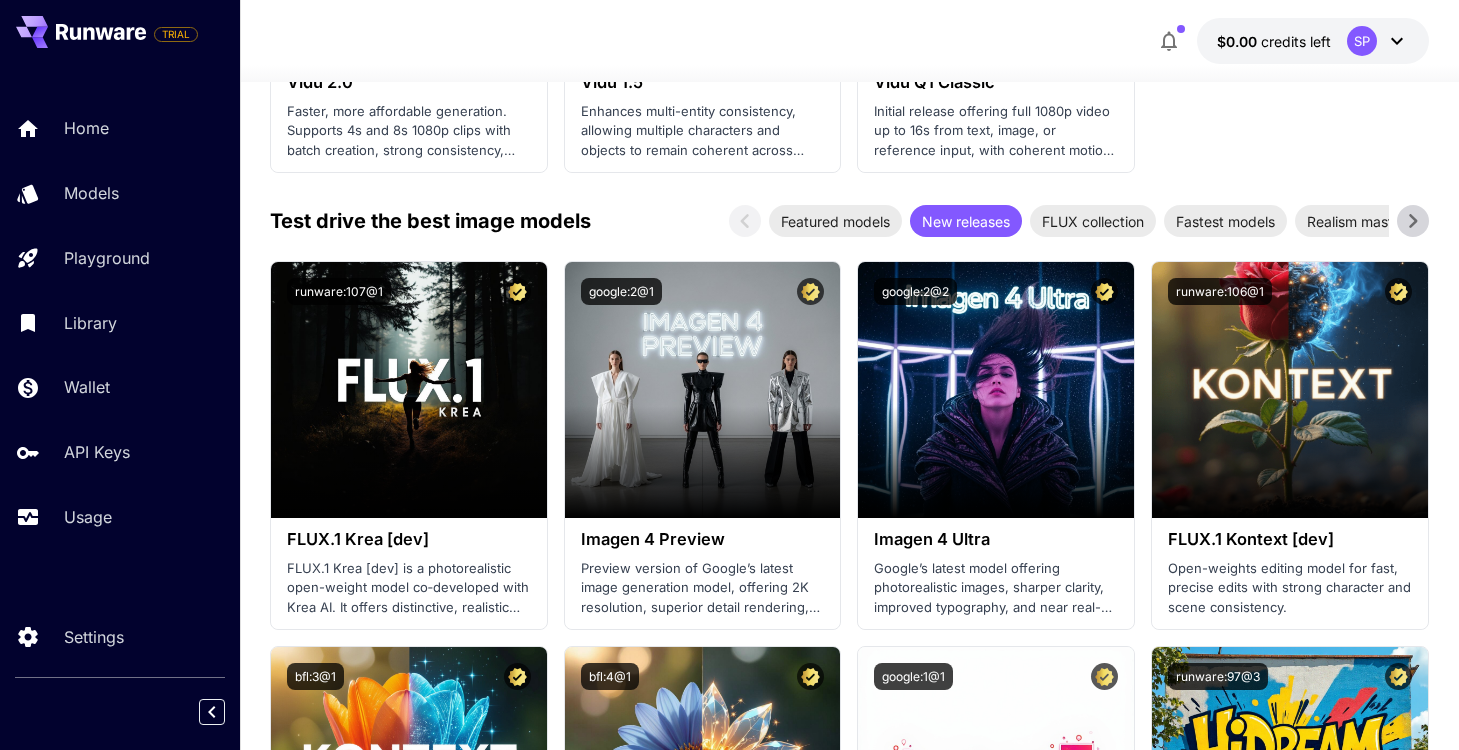 scroll, scrollTop: 2871, scrollLeft: 0, axis: vertical 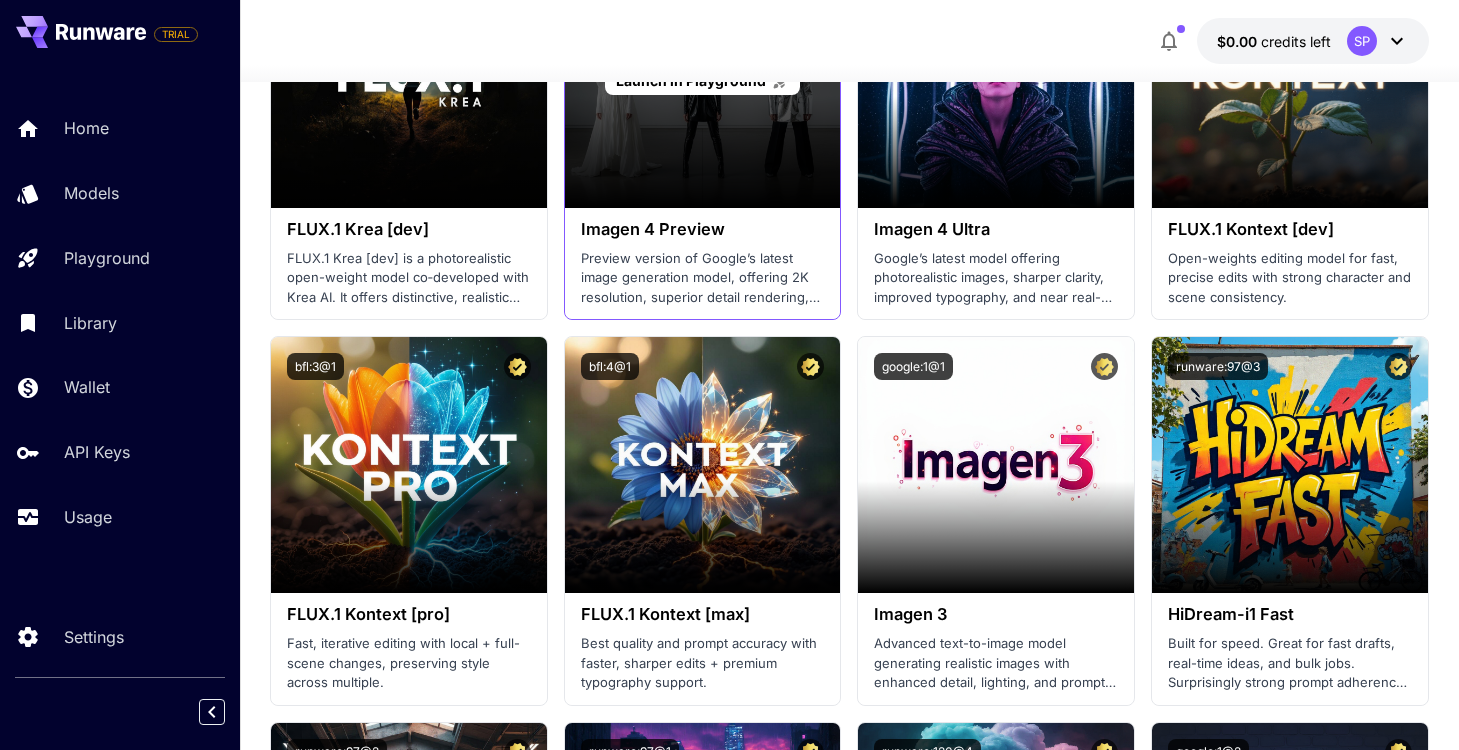 click on "Launch in Playground" at bounding box center [703, 80] 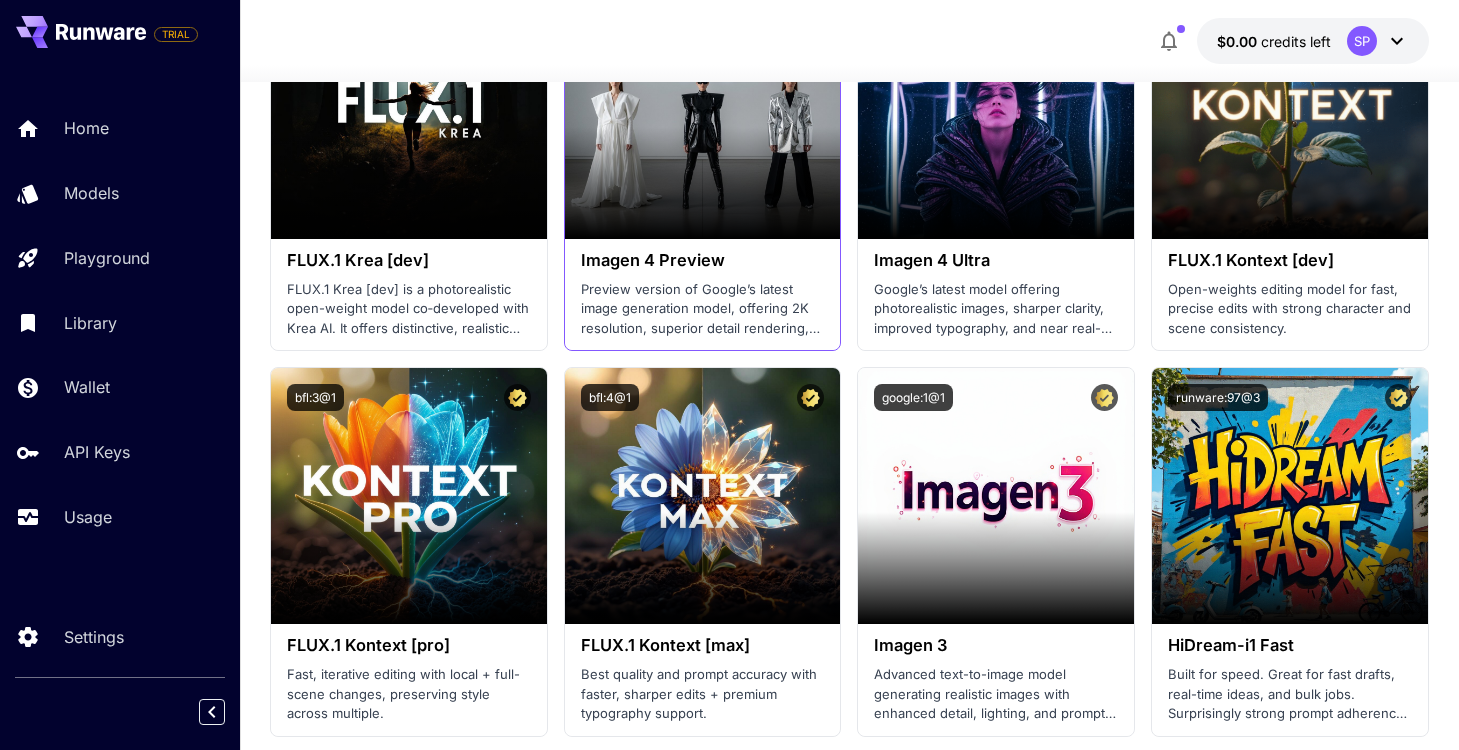 scroll, scrollTop: 2809, scrollLeft: 0, axis: vertical 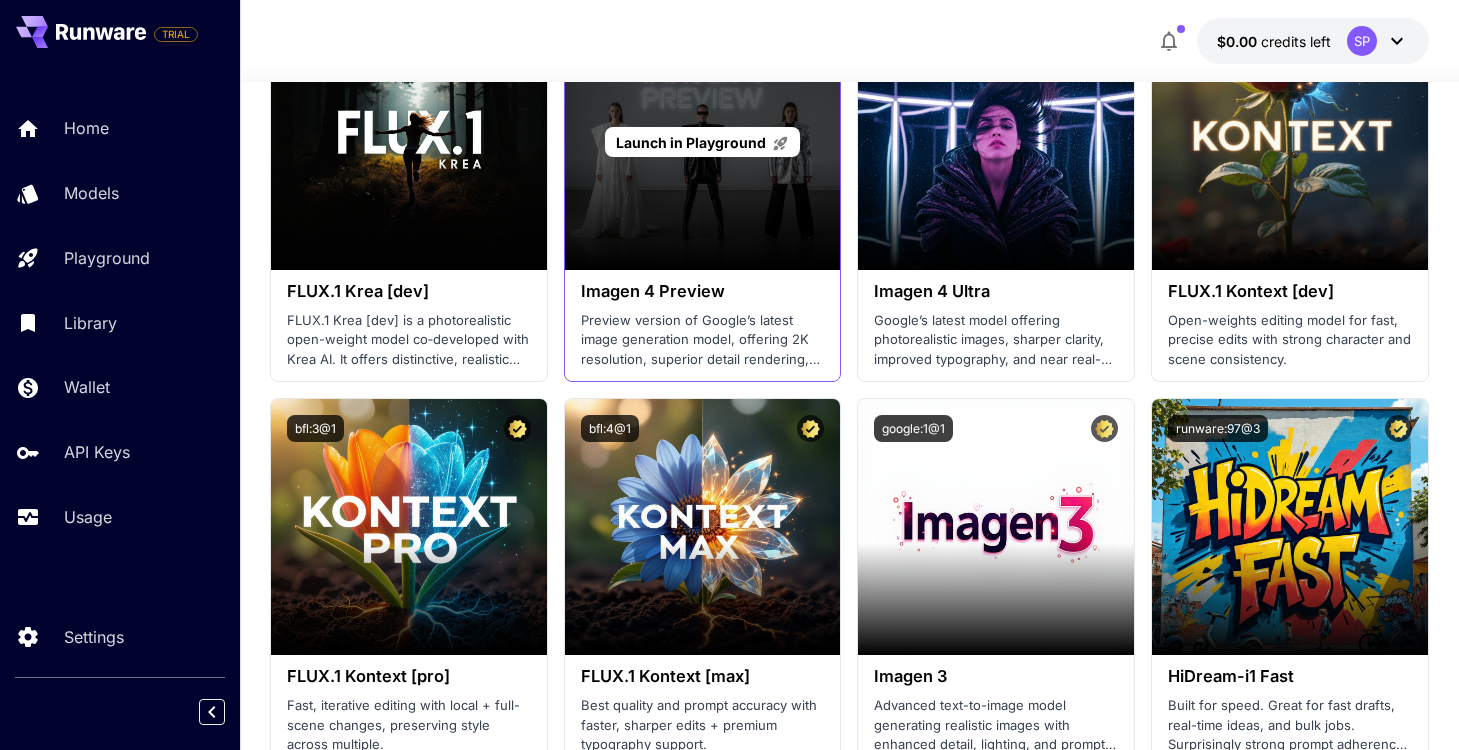 click on "Launch in Playground" at bounding box center [703, 142] 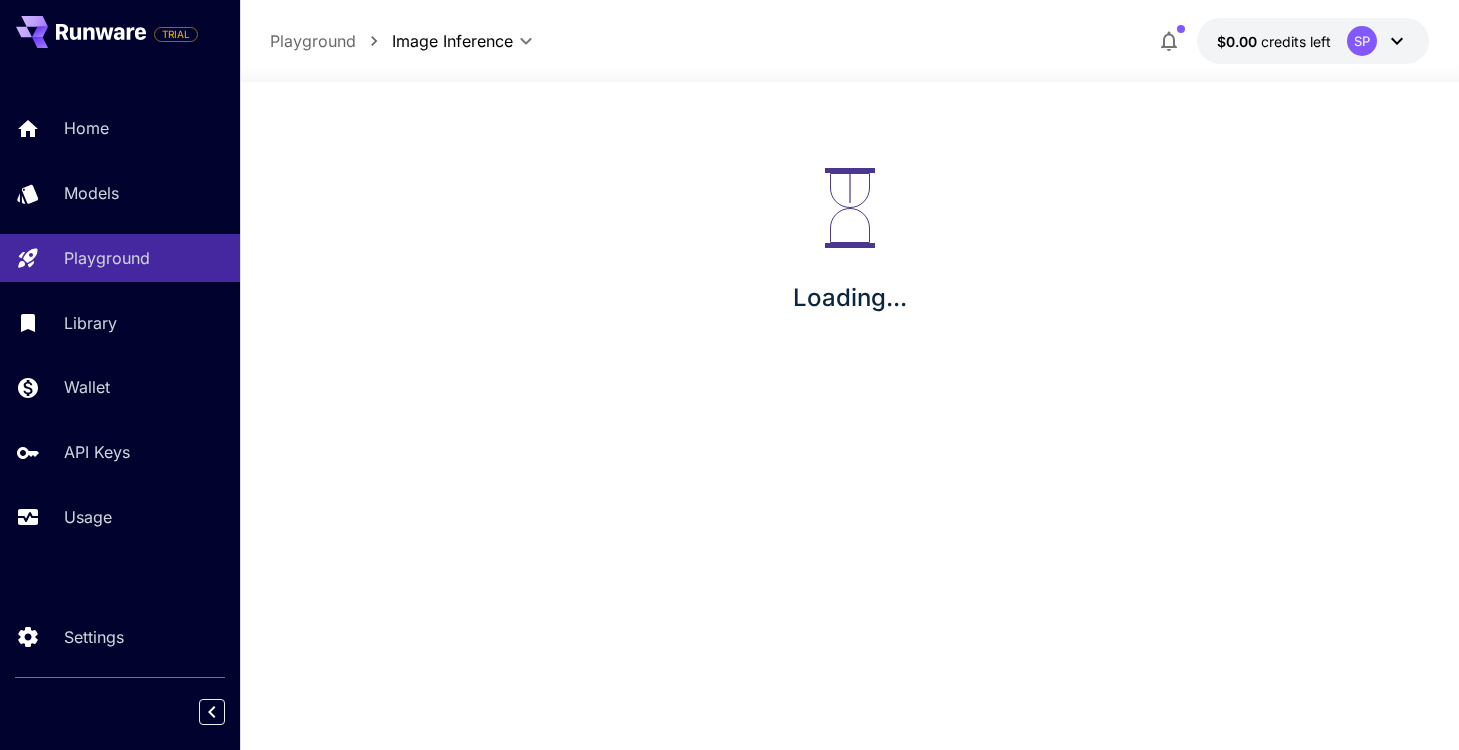 scroll, scrollTop: 0, scrollLeft: 0, axis: both 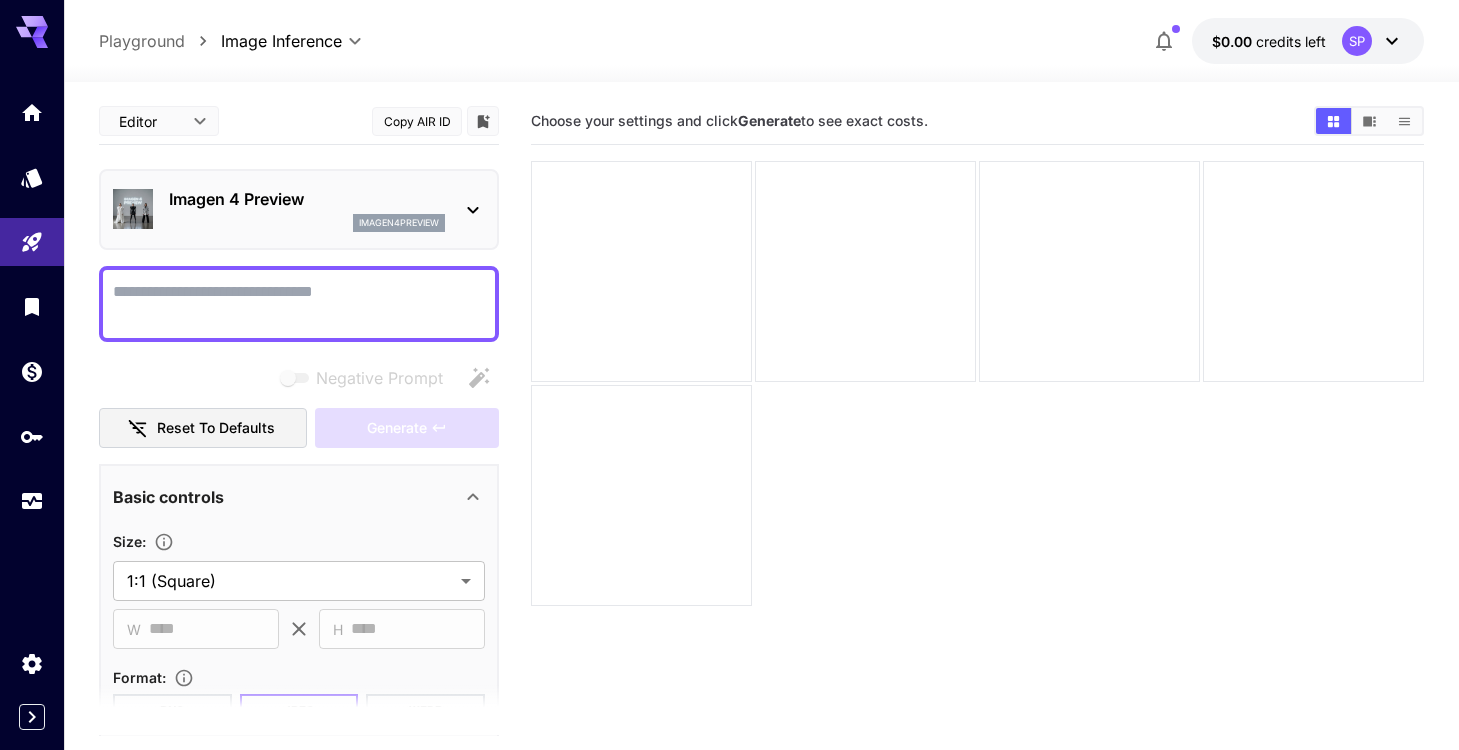 click on "Negative Prompt" at bounding box center [299, 304] 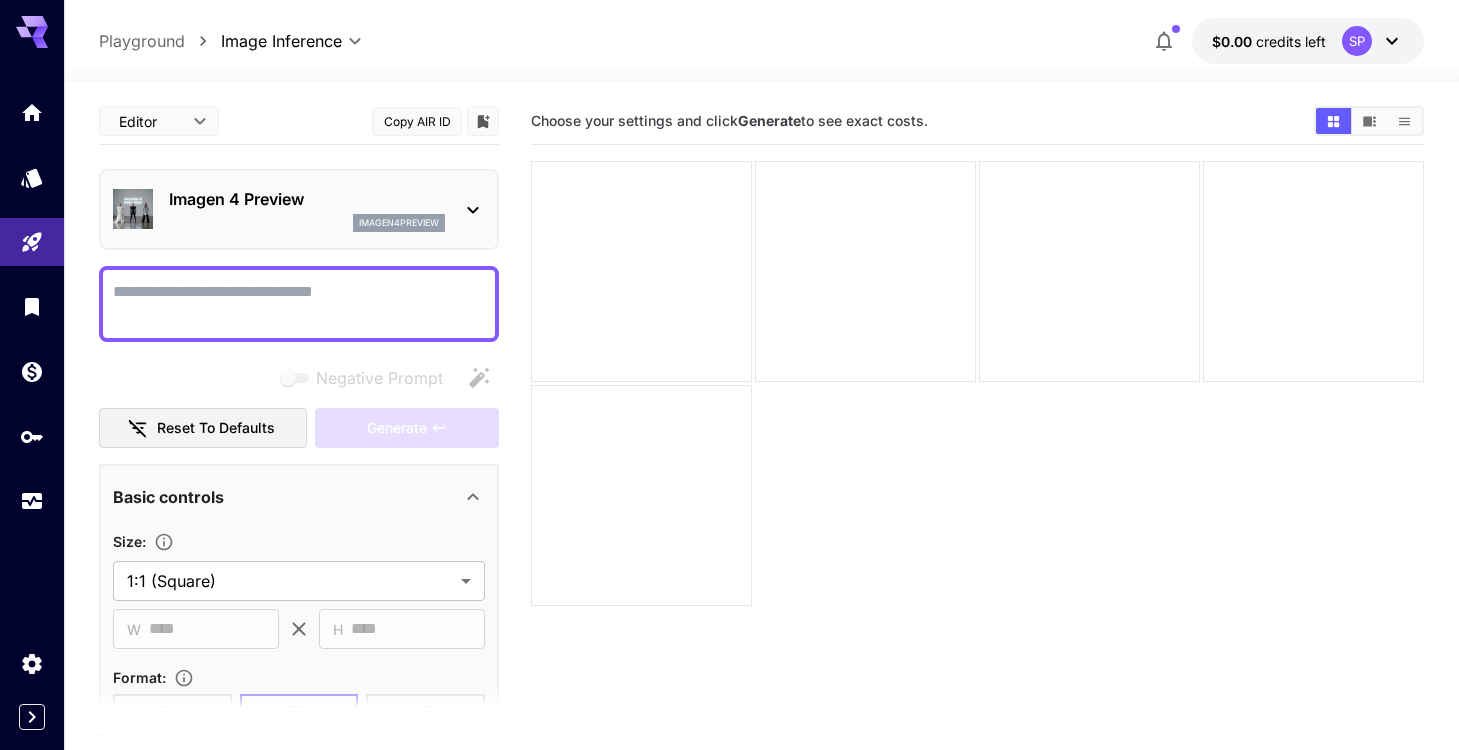 click on "Playground" at bounding box center [142, 41] 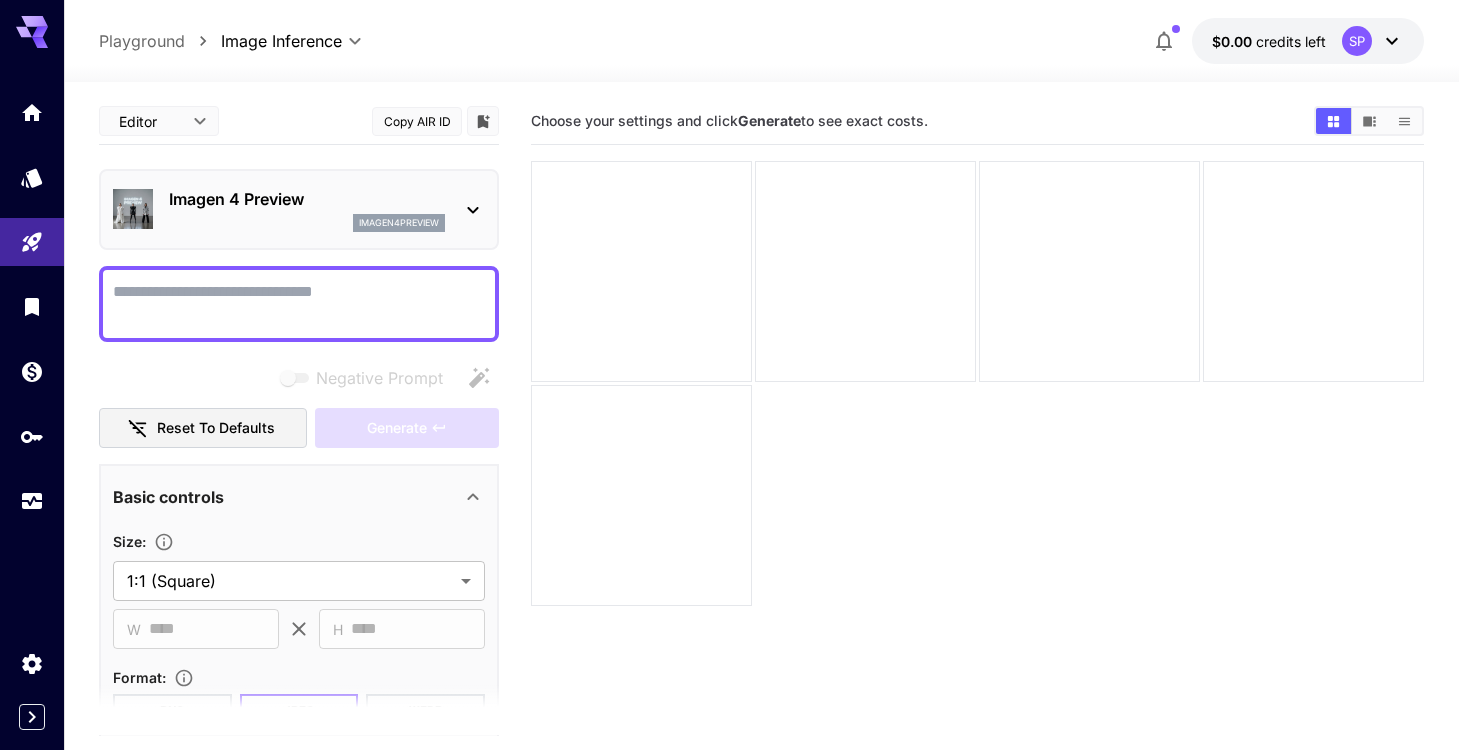 click on "Playground" at bounding box center [142, 41] 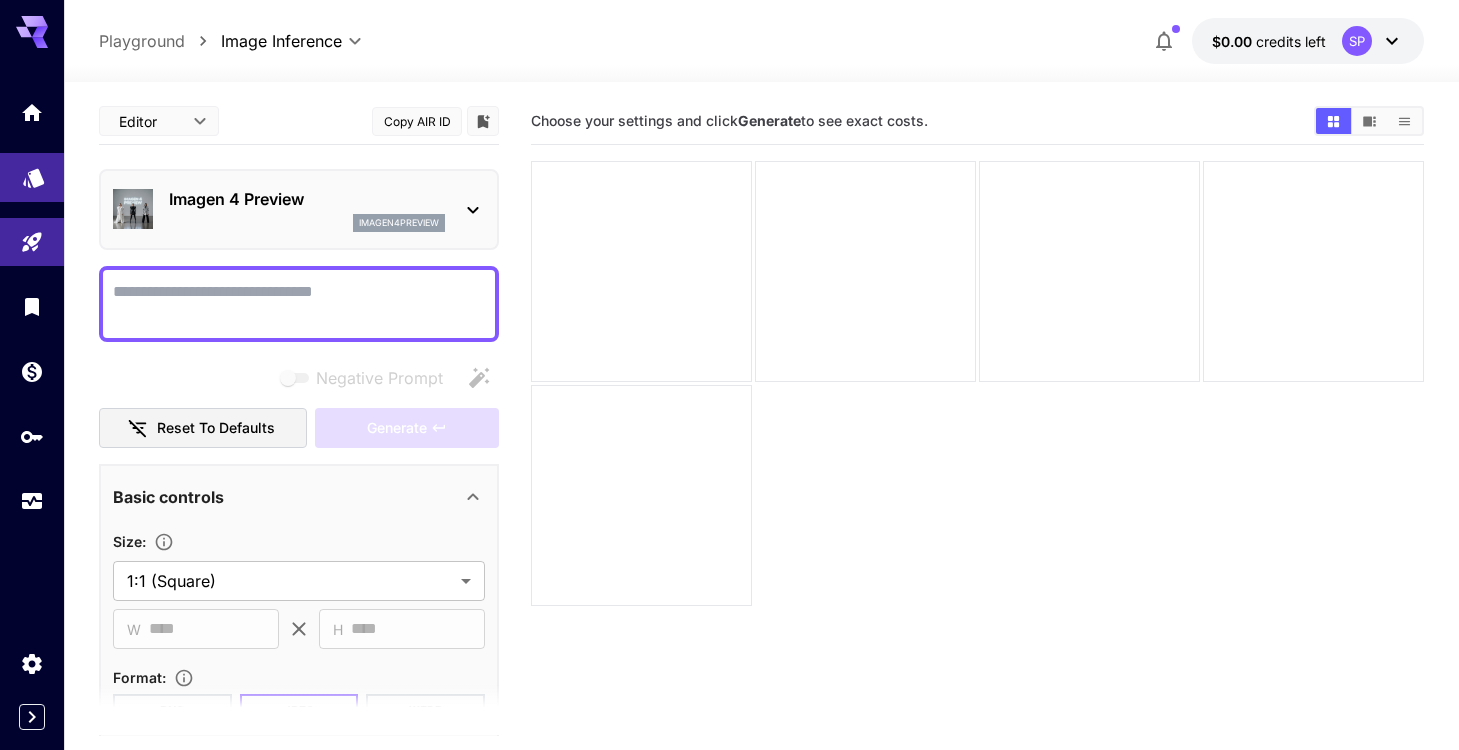 click at bounding box center (32, 177) 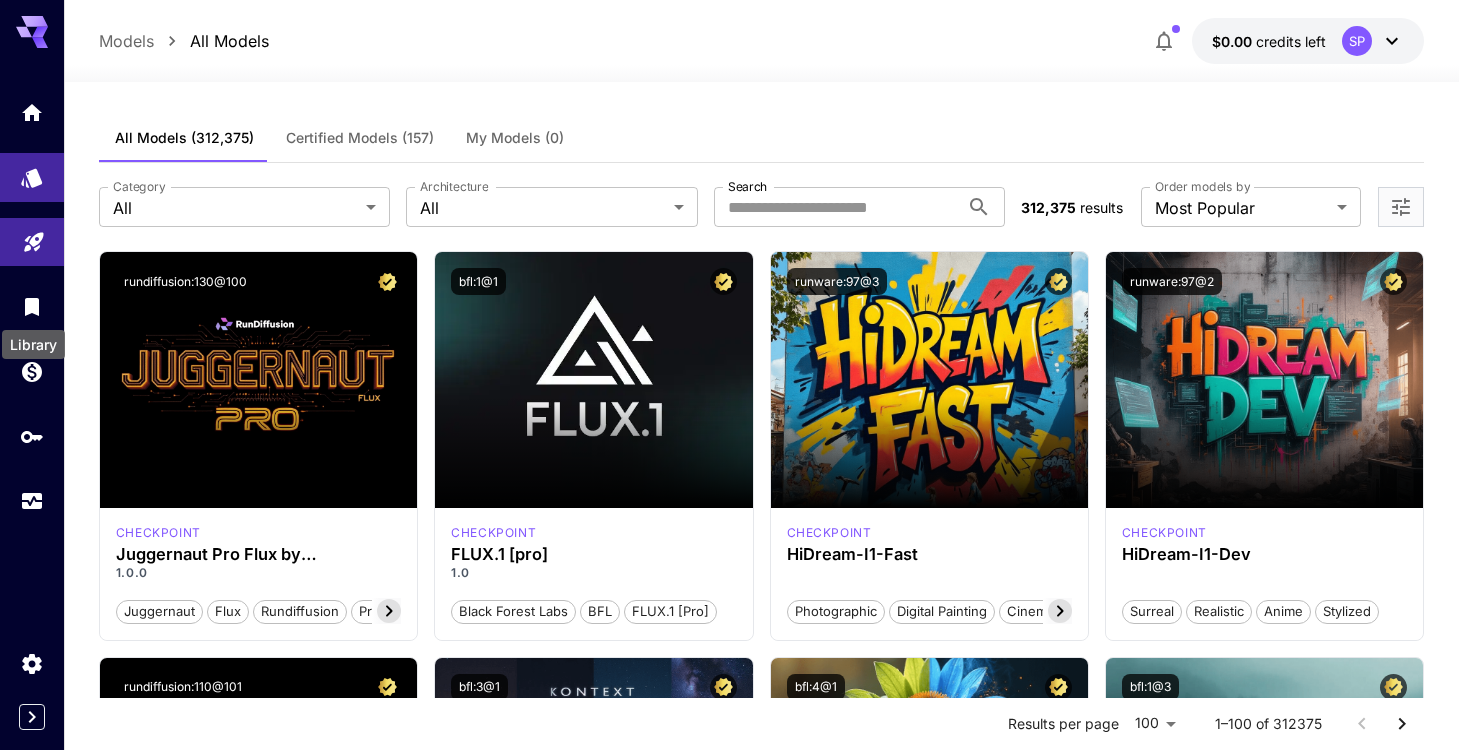 click 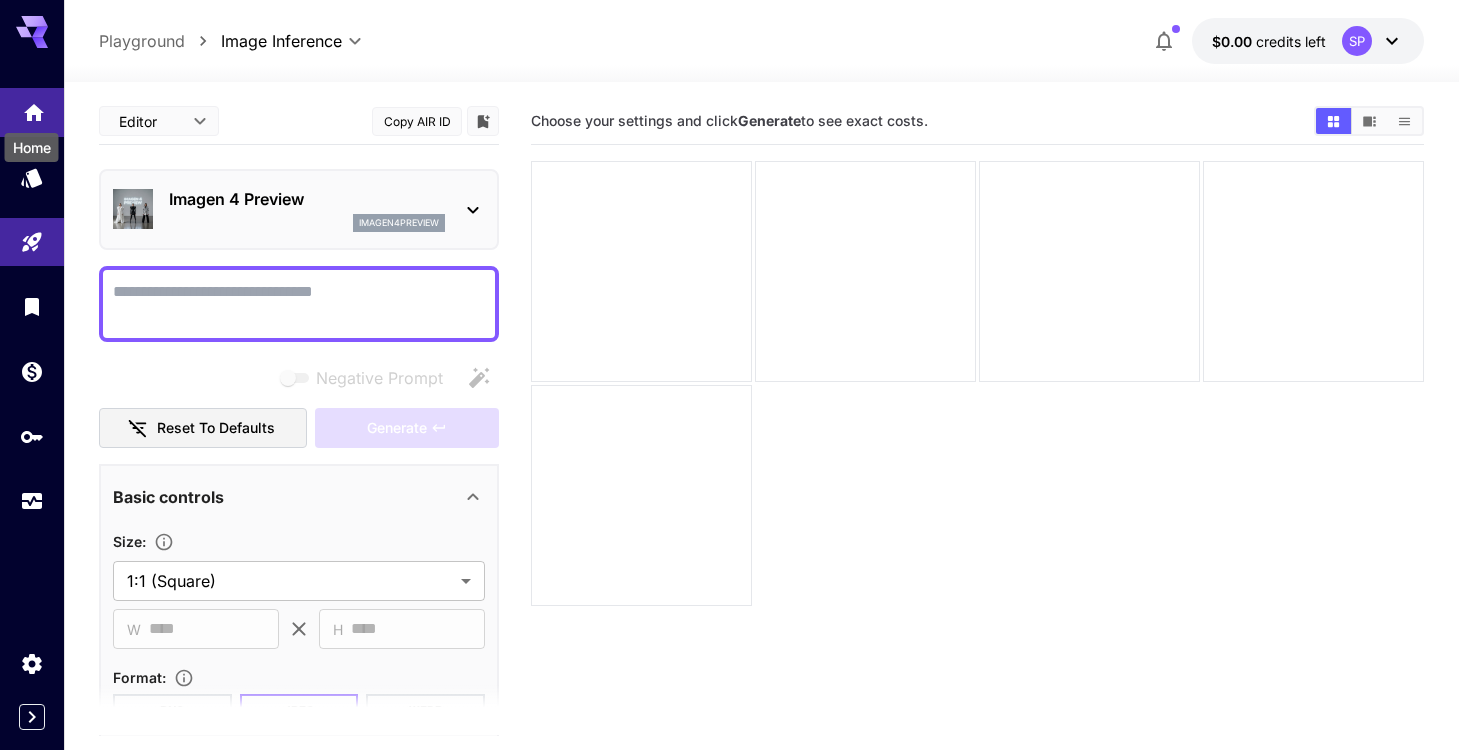 click 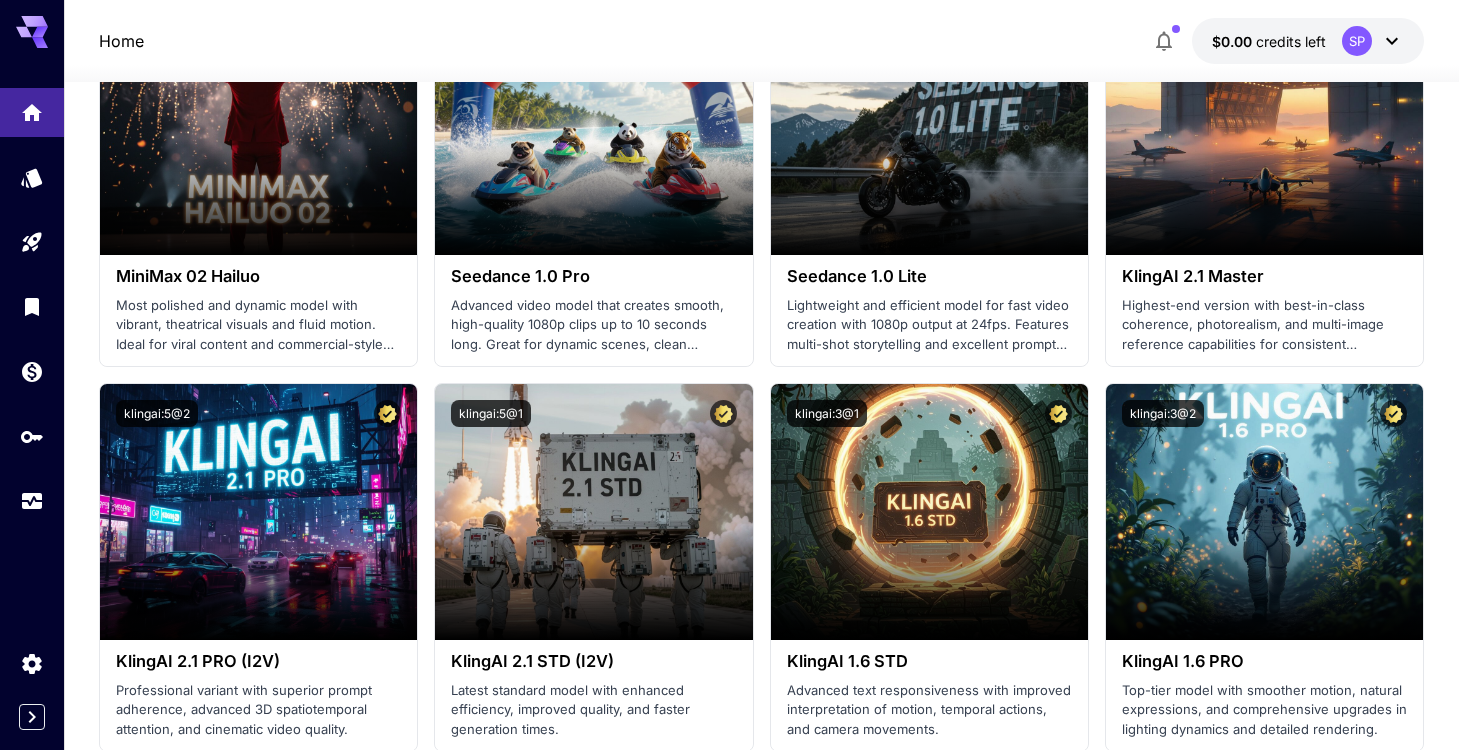 scroll, scrollTop: 0, scrollLeft: 0, axis: both 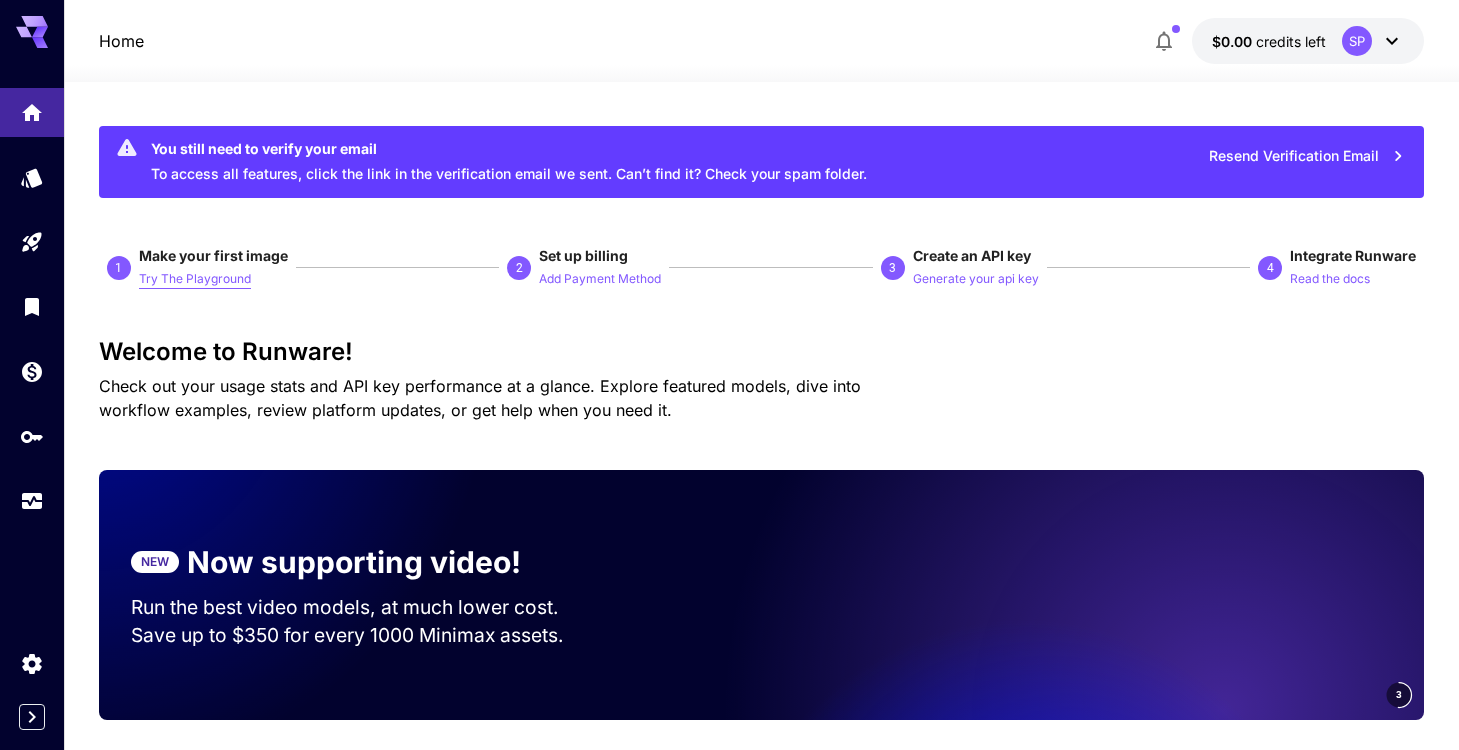 click on "Try The Playground" at bounding box center (195, 279) 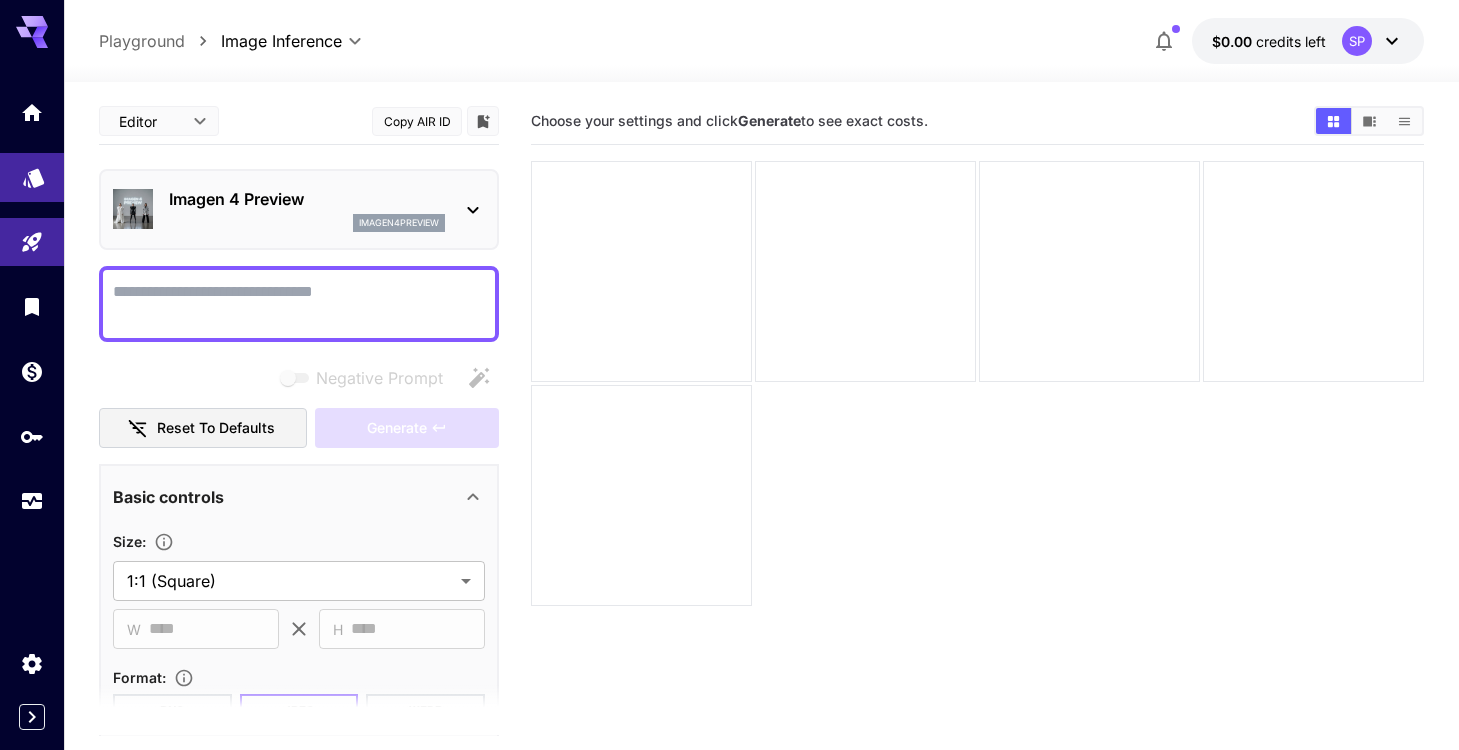 click 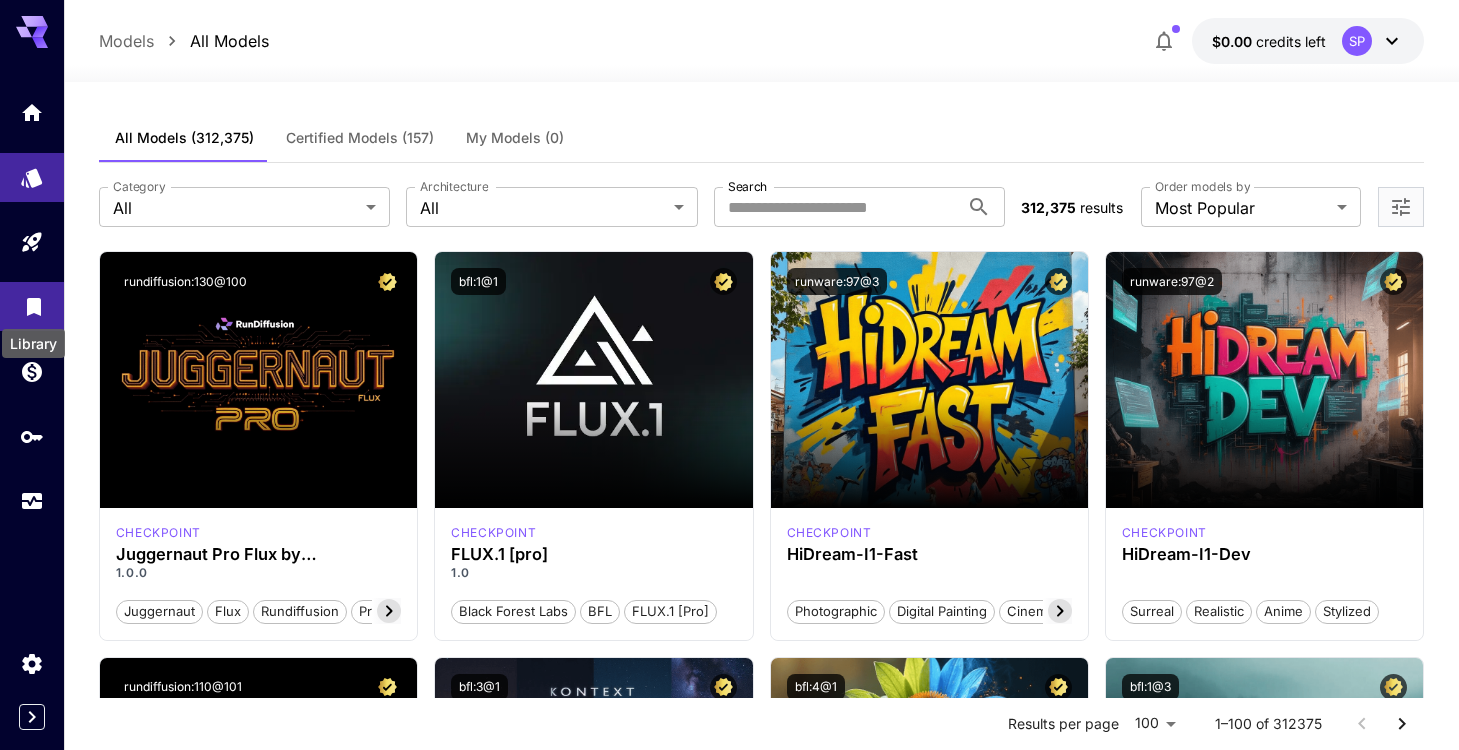 click 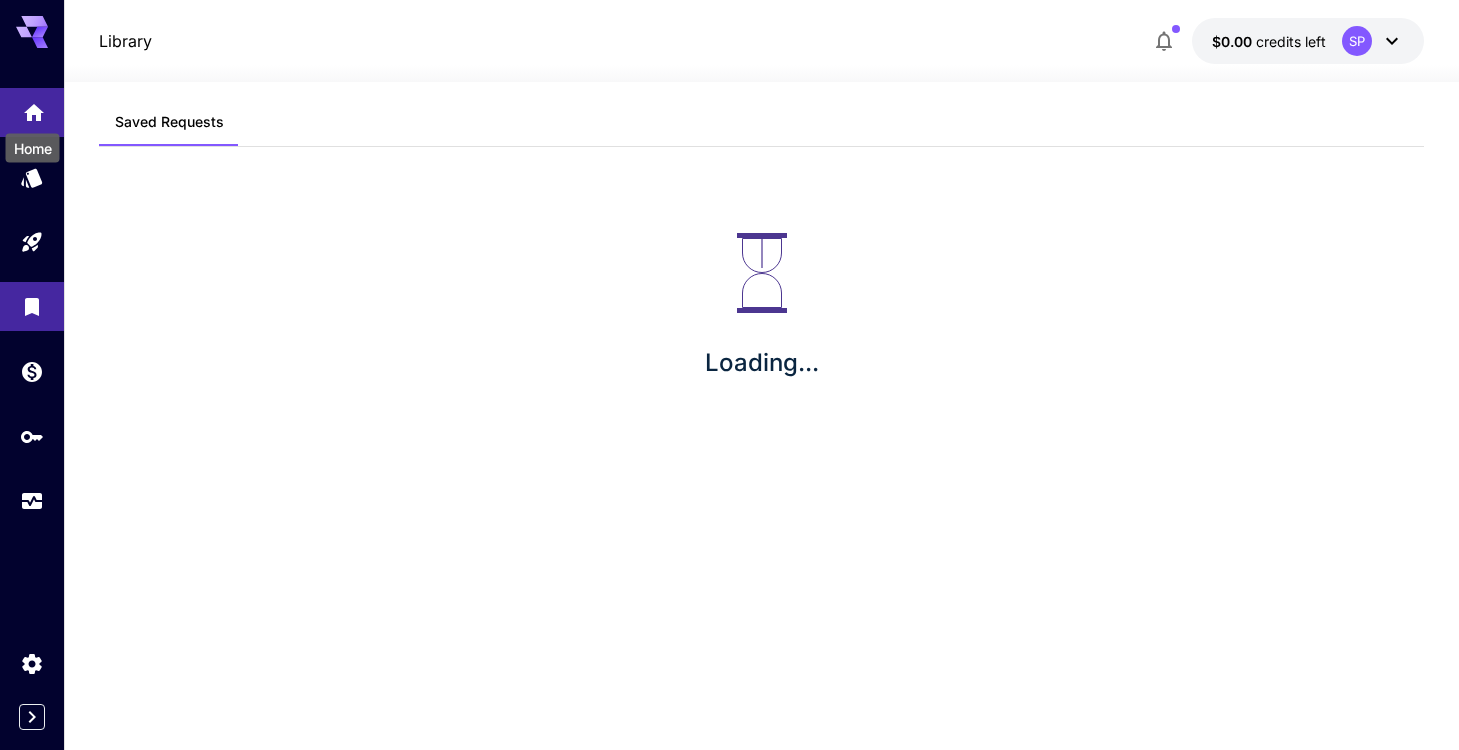 click 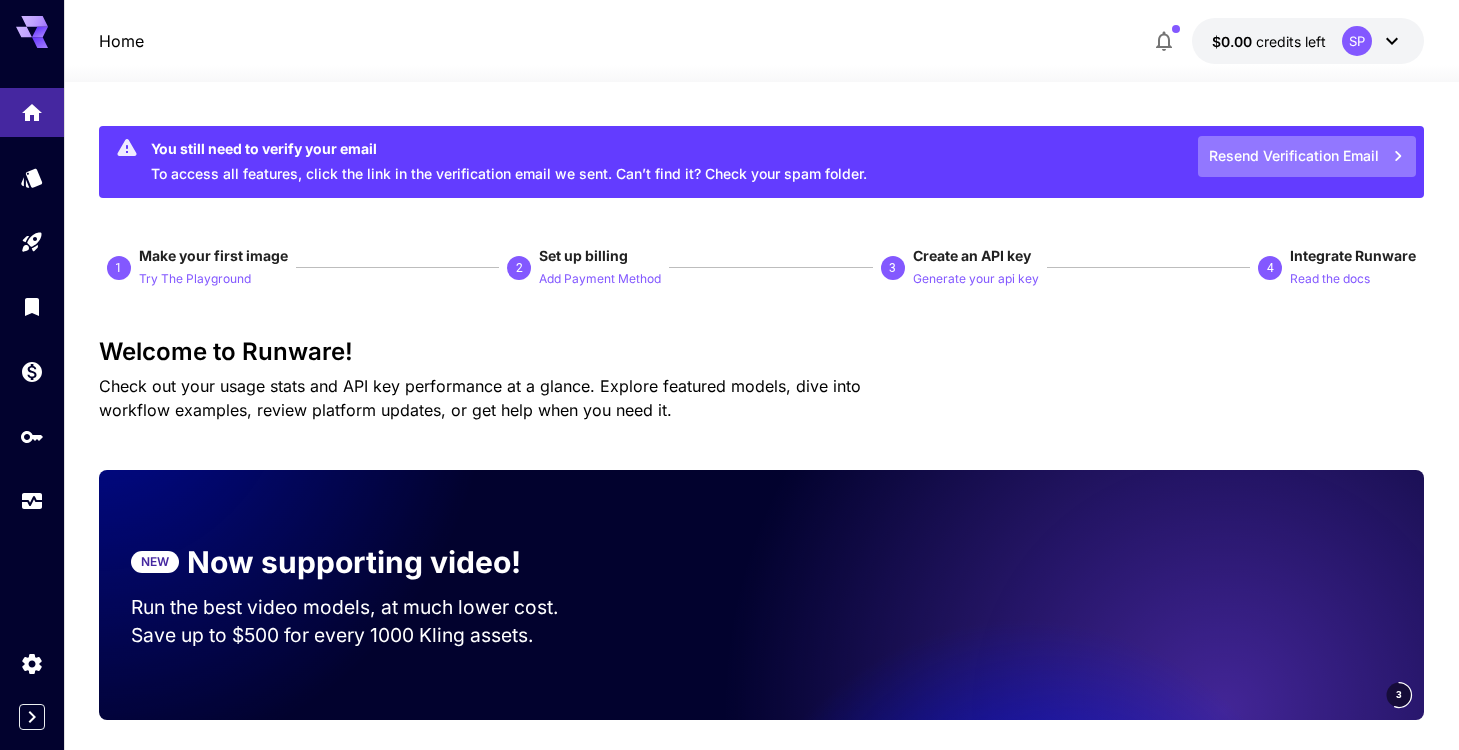 click on "Resend Verification Email" at bounding box center [1307, 156] 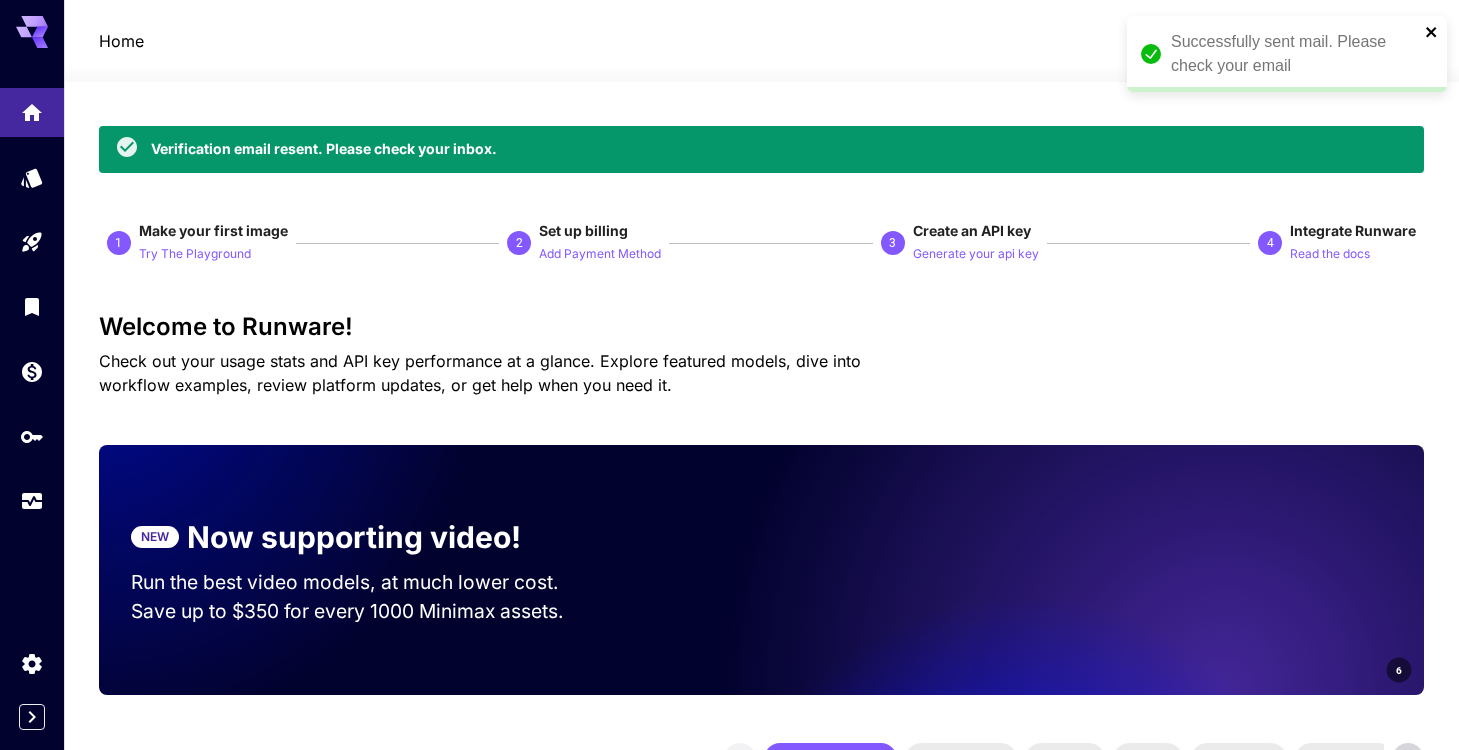 click 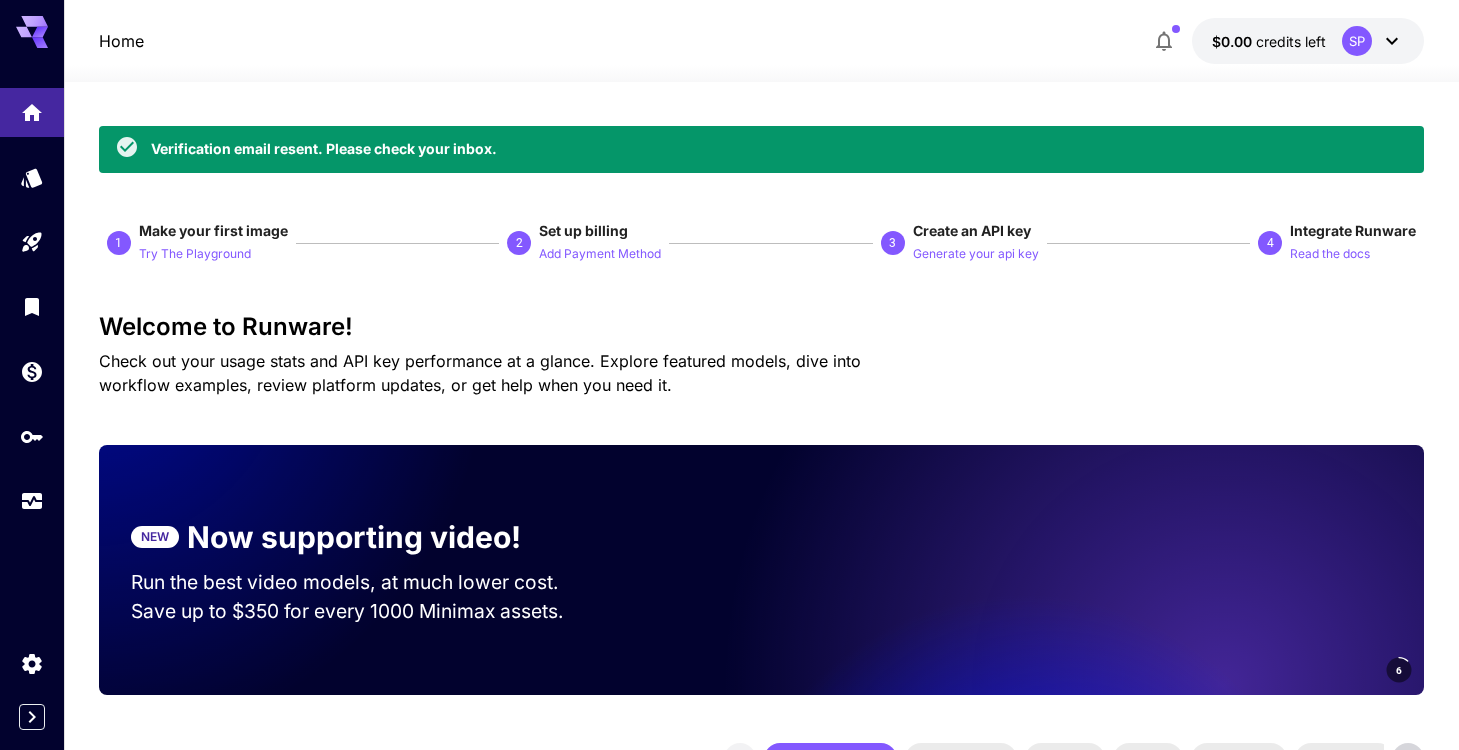 click 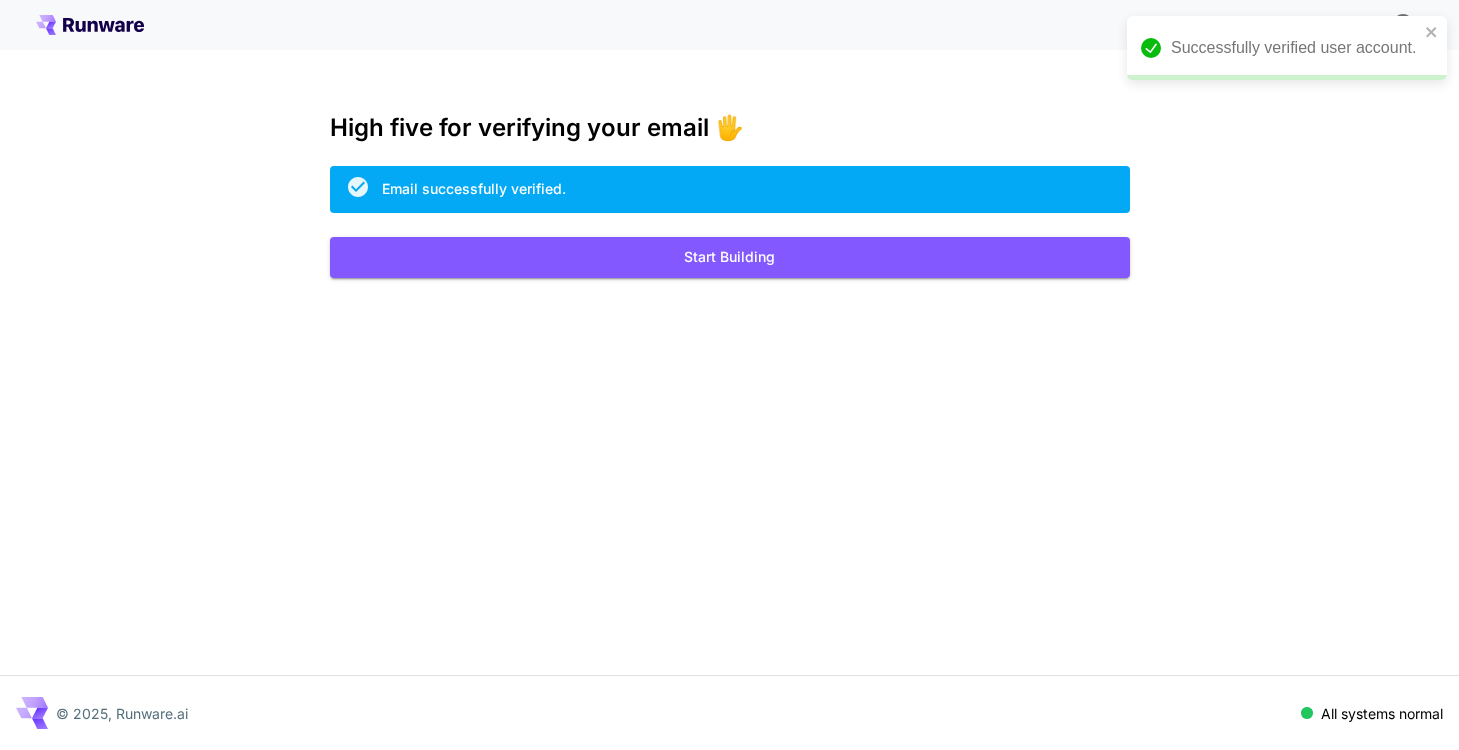 scroll, scrollTop: 0, scrollLeft: 0, axis: both 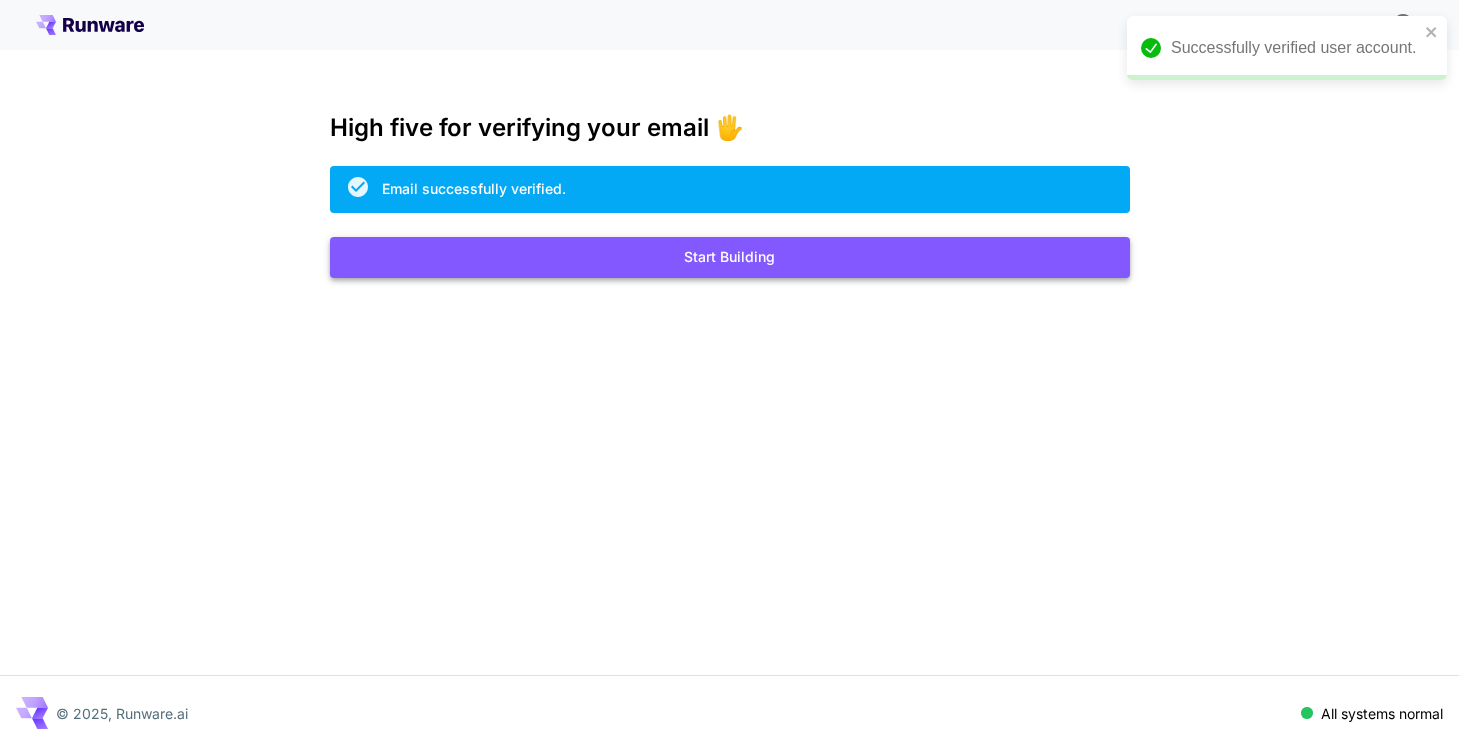 click on "Start Building" at bounding box center [730, 257] 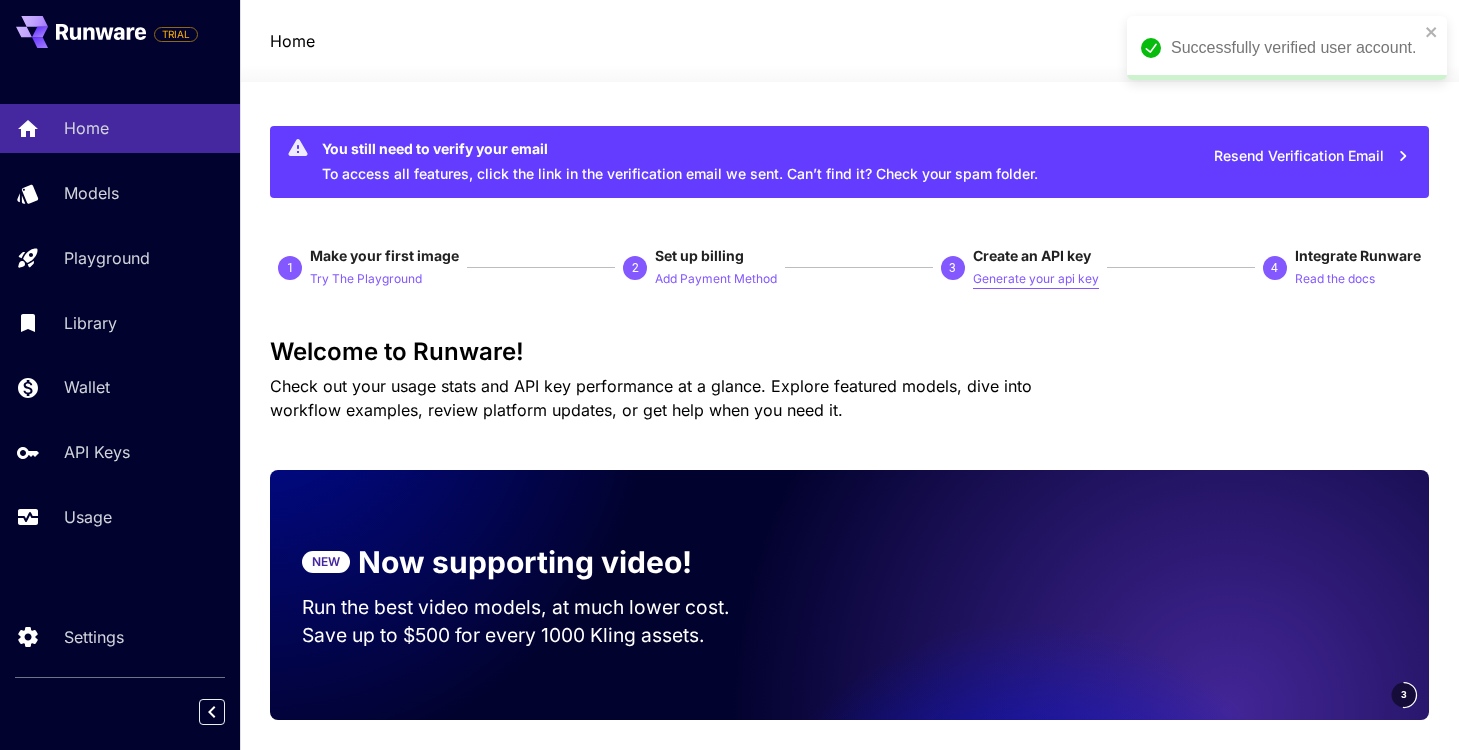 click on "Generate your api key" at bounding box center [1036, 279] 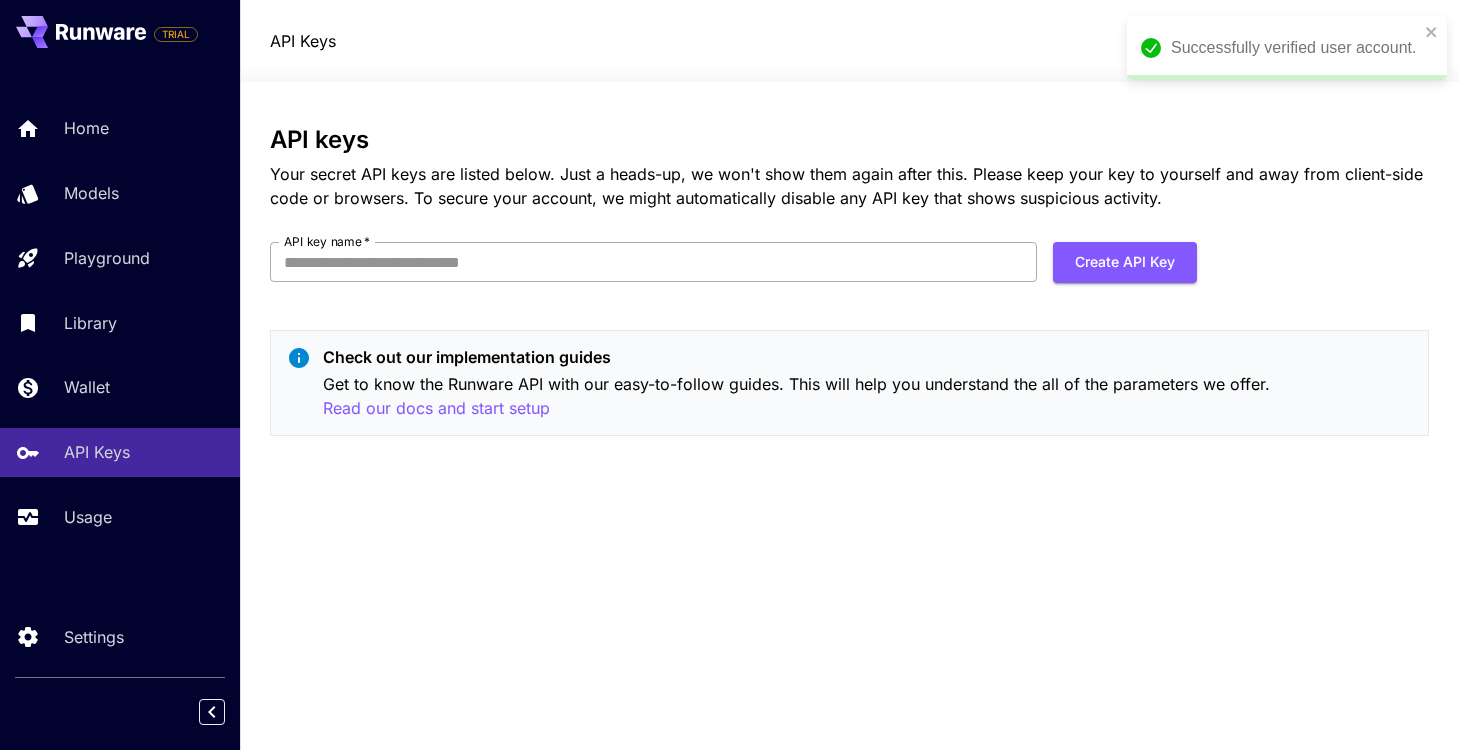 click on "API key name   *" at bounding box center [653, 262] 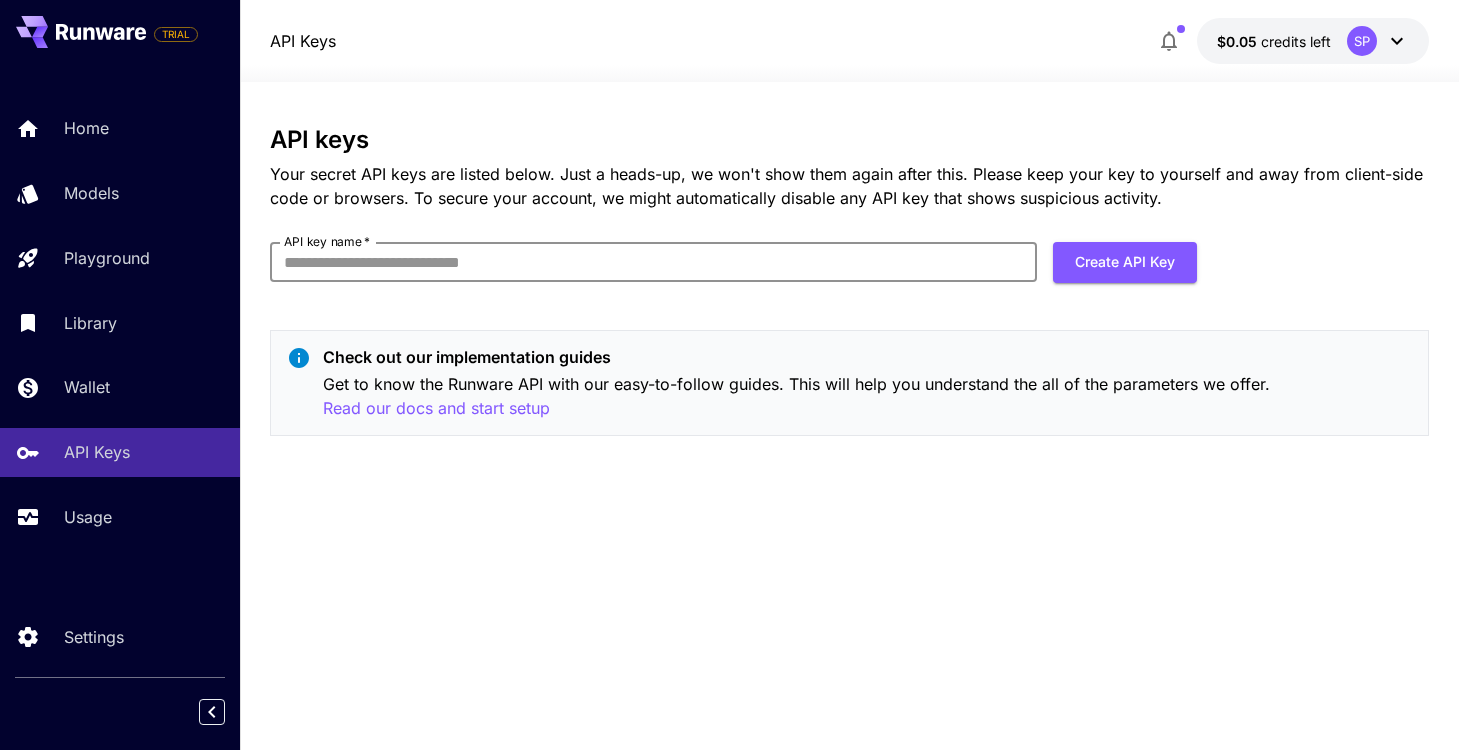 click on "API keys Your secret API keys are listed below. Just a heads-up, we won't show them again after this. Please keep your key to yourself and away from client-side code or browsers. To secure your account, we might automatically disable any API key that shows suspicious activity. API key name   * API key name   * Create API Key Check out our implementation guides Get to know the Runware API with our easy-to-follow guides. This will help you understand the all of the parameters we offer.   Read our docs and start setup" at bounding box center [849, 289] 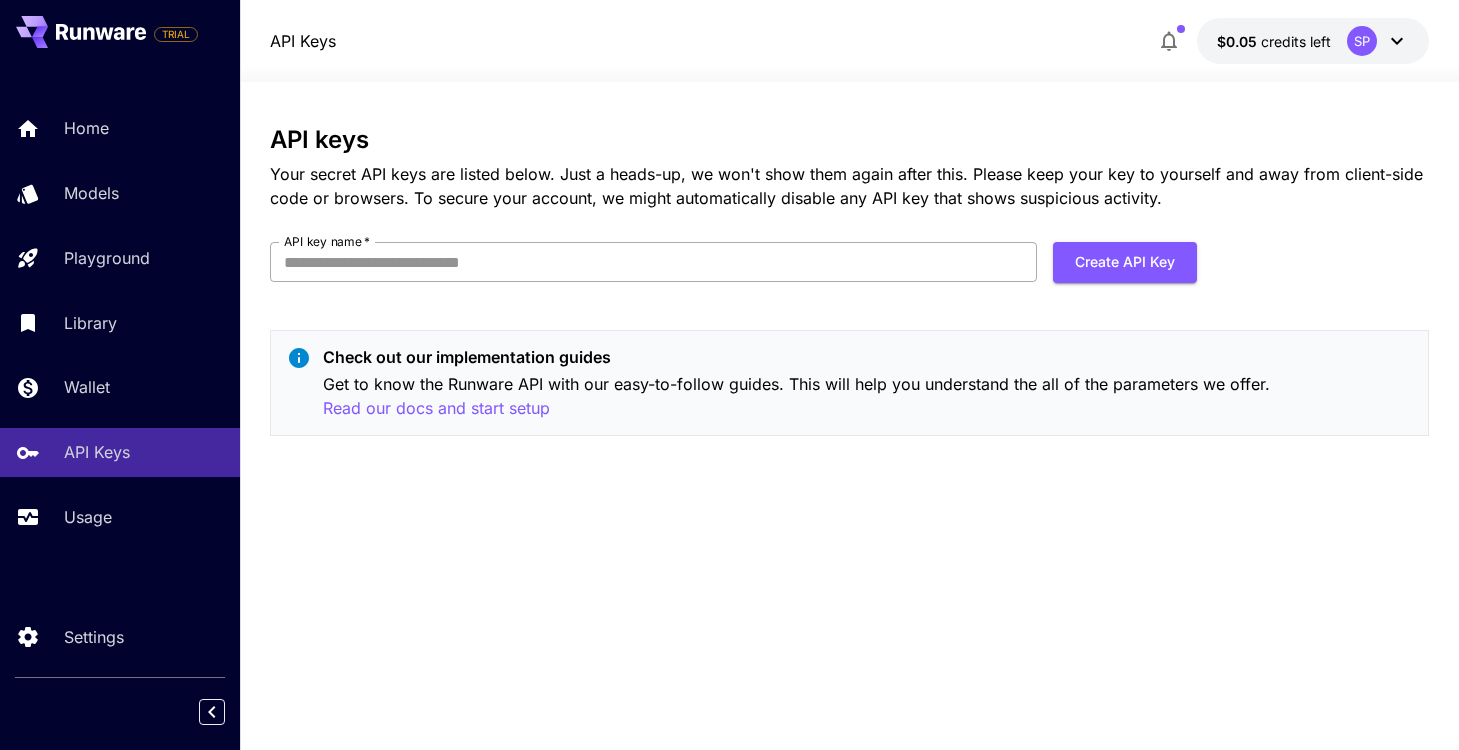 click on "API key name   *" at bounding box center [653, 262] 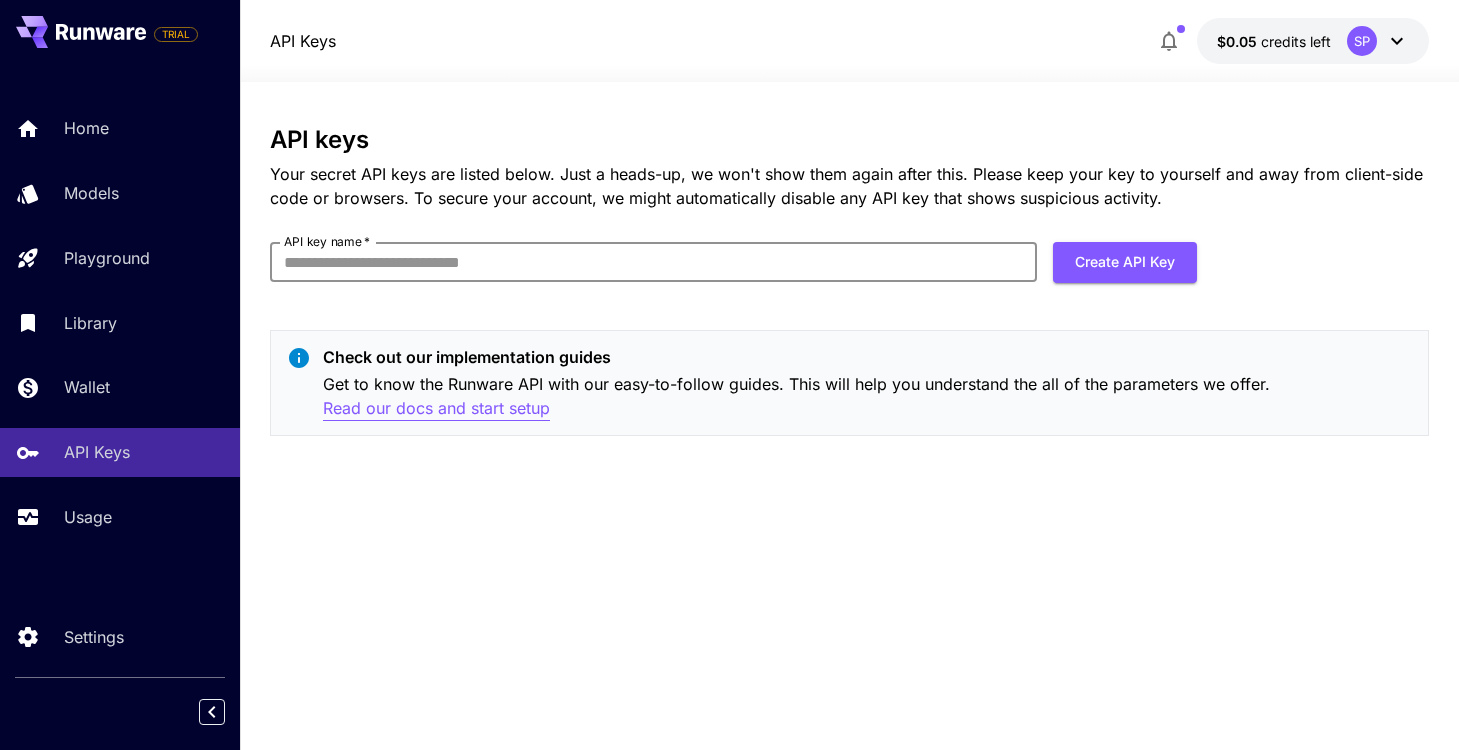 click on "Read our docs and start setup" at bounding box center [436, 408] 